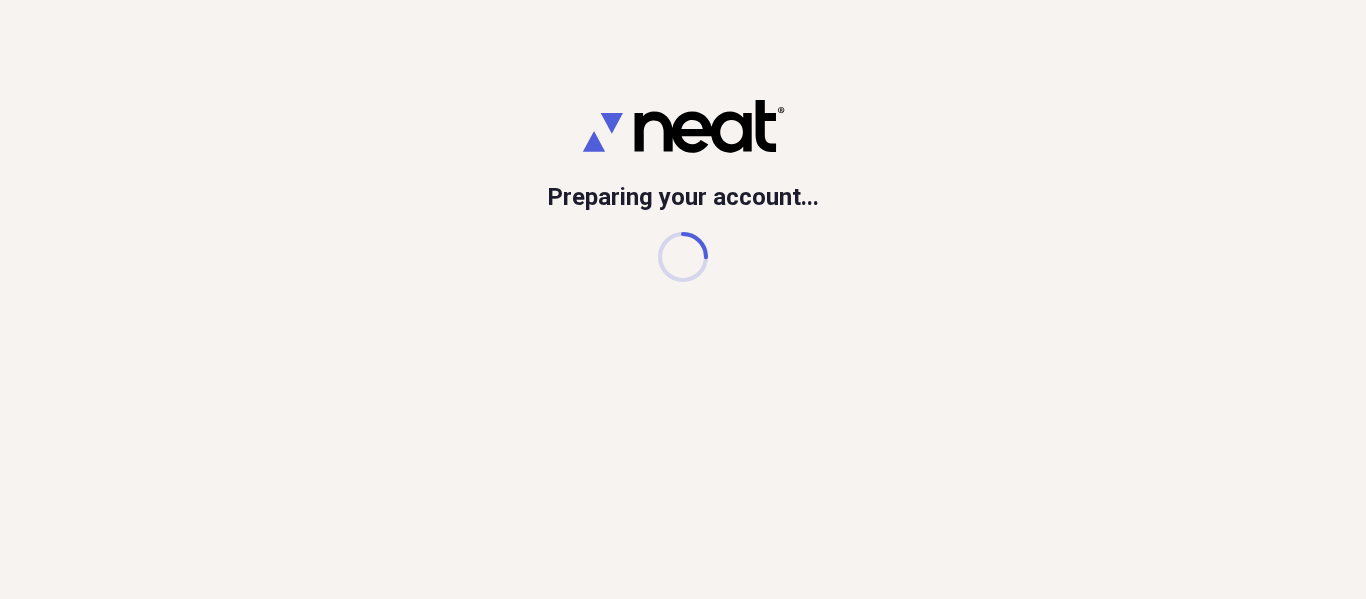 scroll, scrollTop: 0, scrollLeft: 0, axis: both 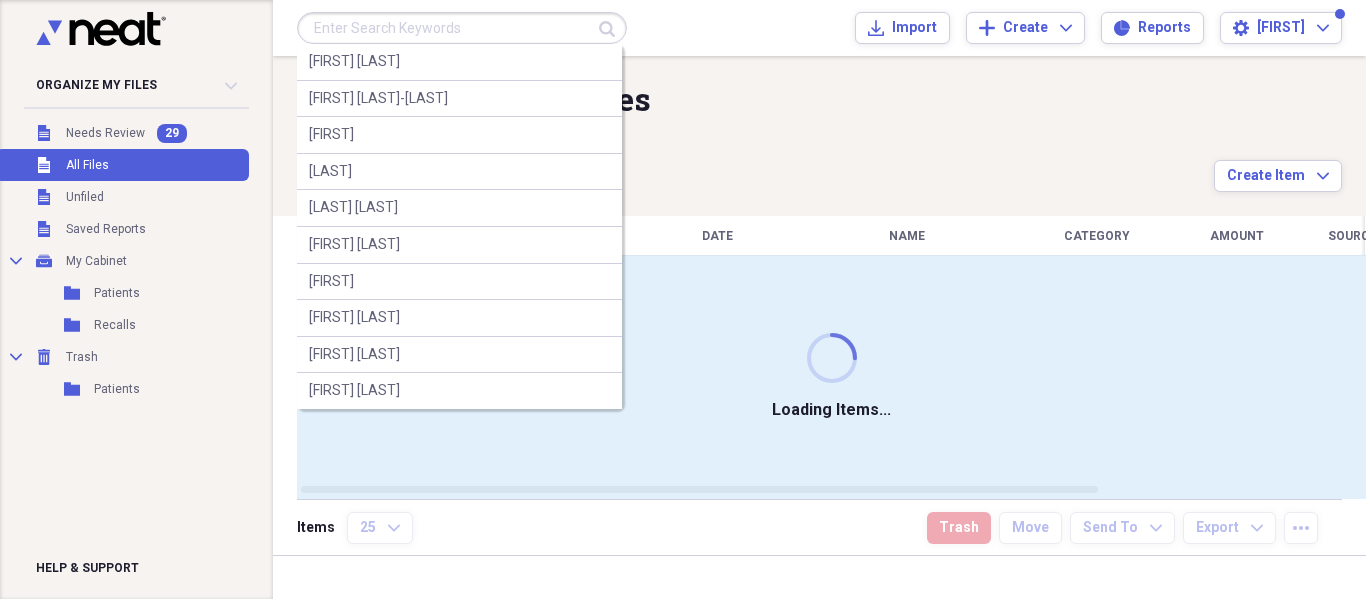 click at bounding box center (462, 28) 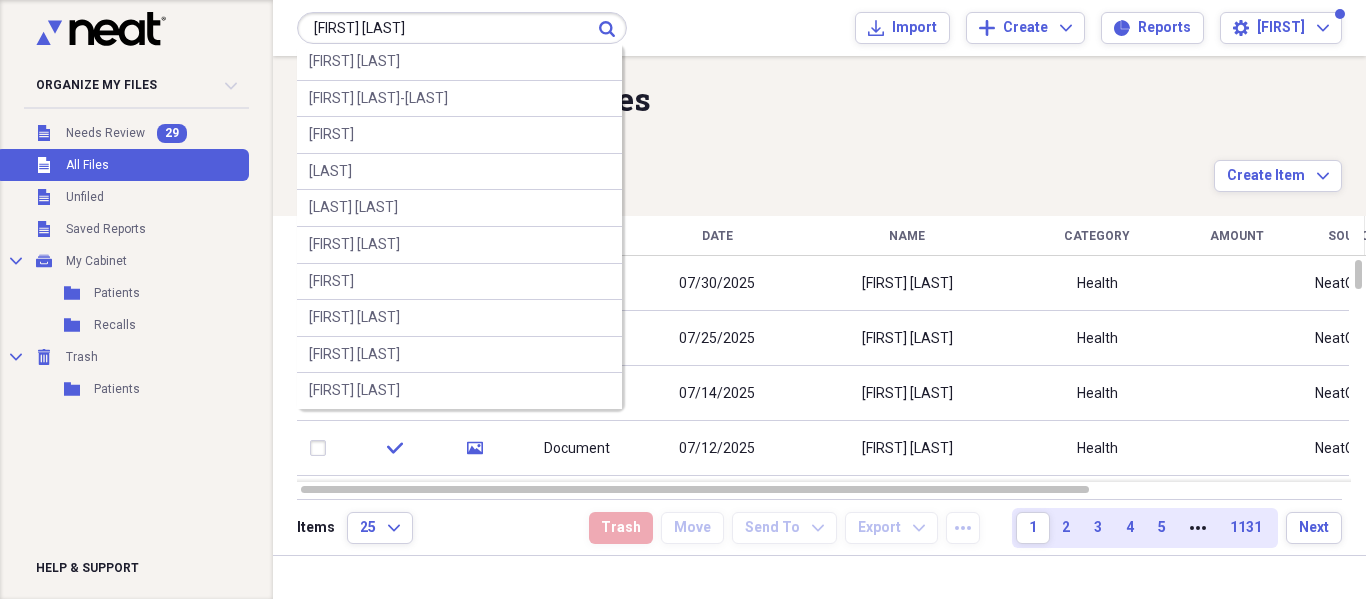type on "[FIRST] [LAST]" 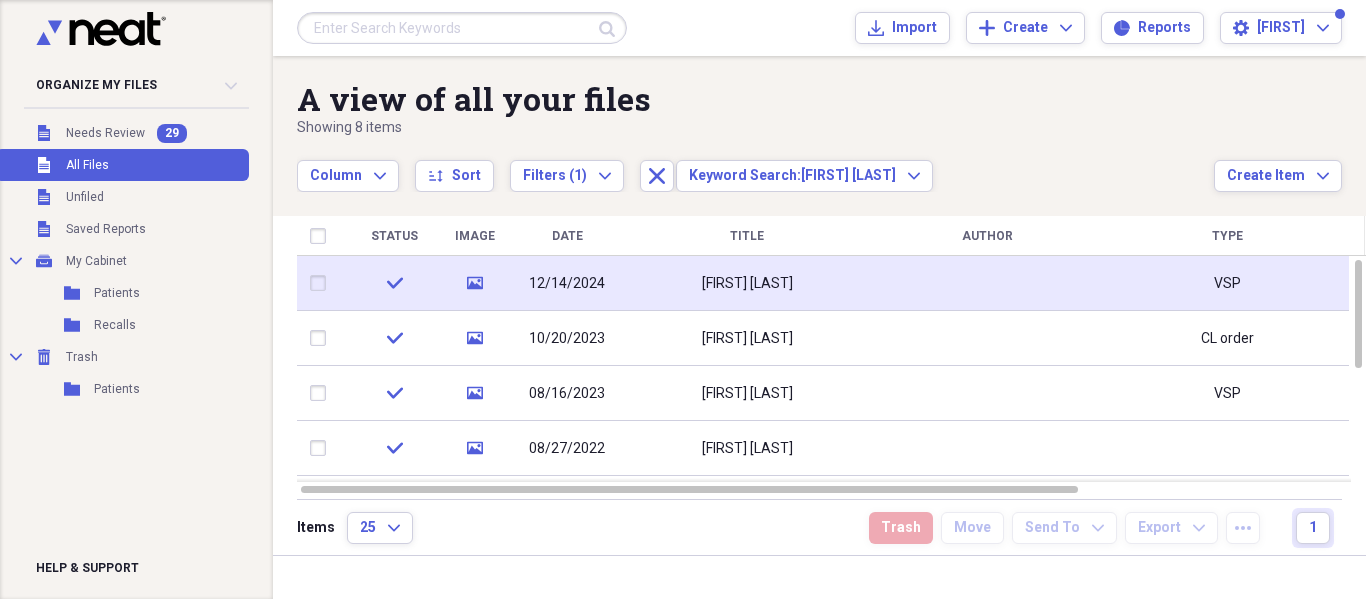 click on "Timothy Porter" at bounding box center [747, 283] 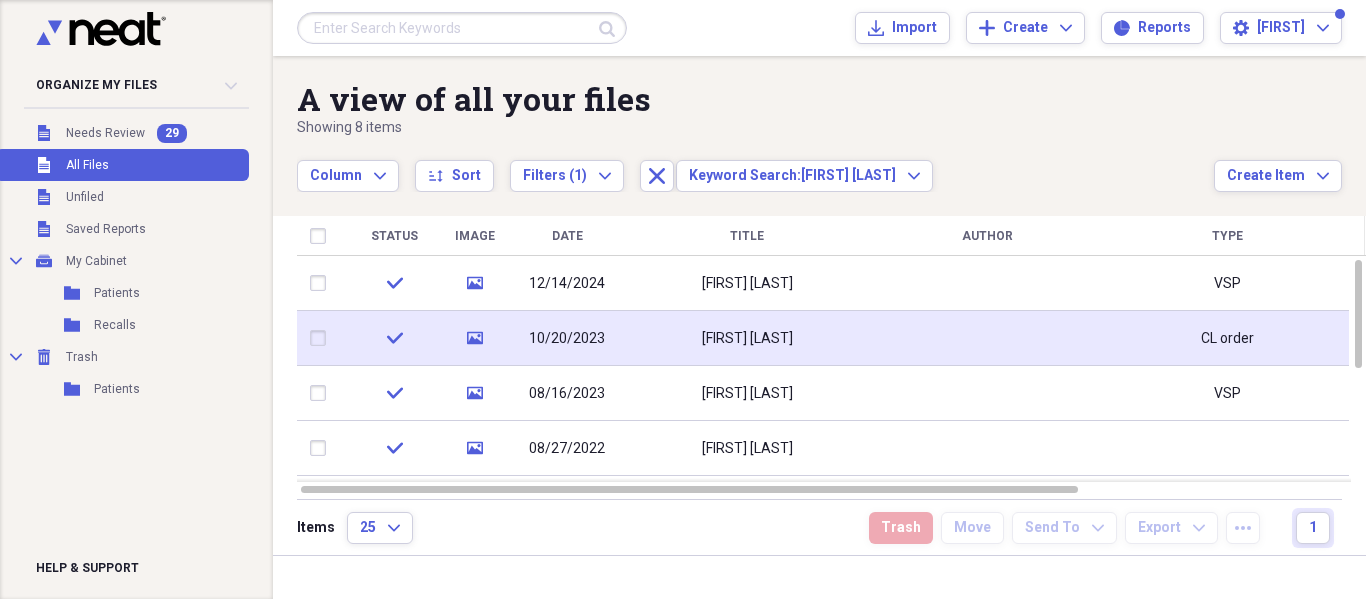 click on "Timothy Porter" at bounding box center [747, 338] 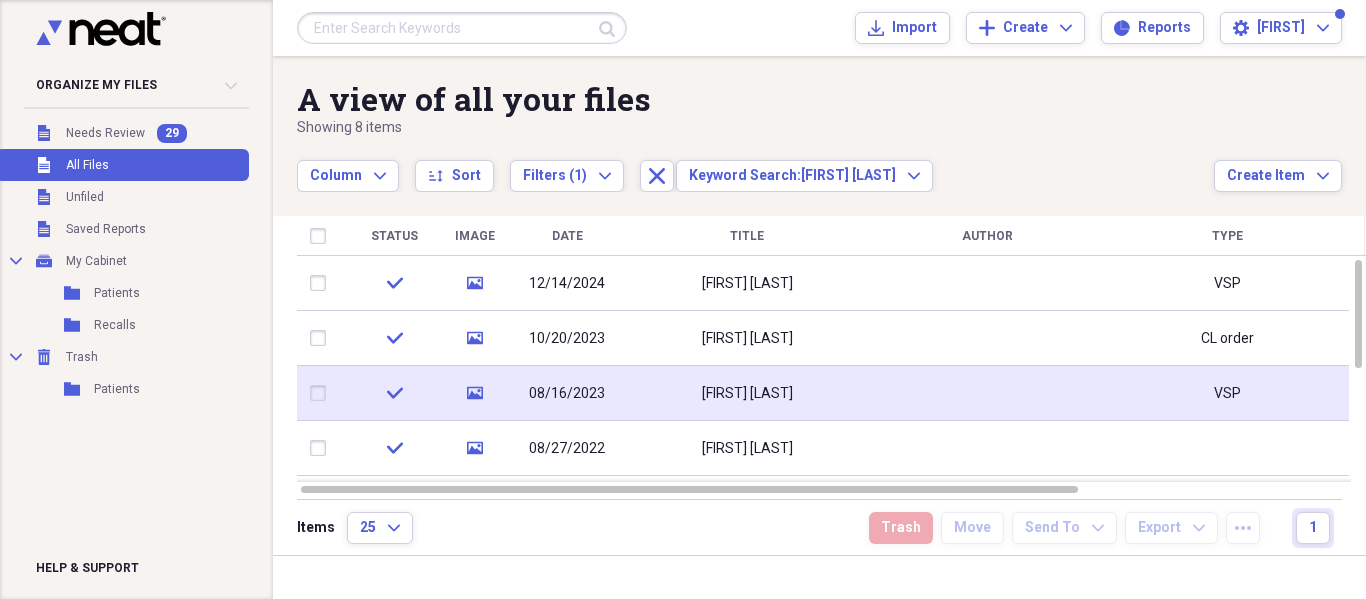 click on "Timothy Porter" at bounding box center (747, 393) 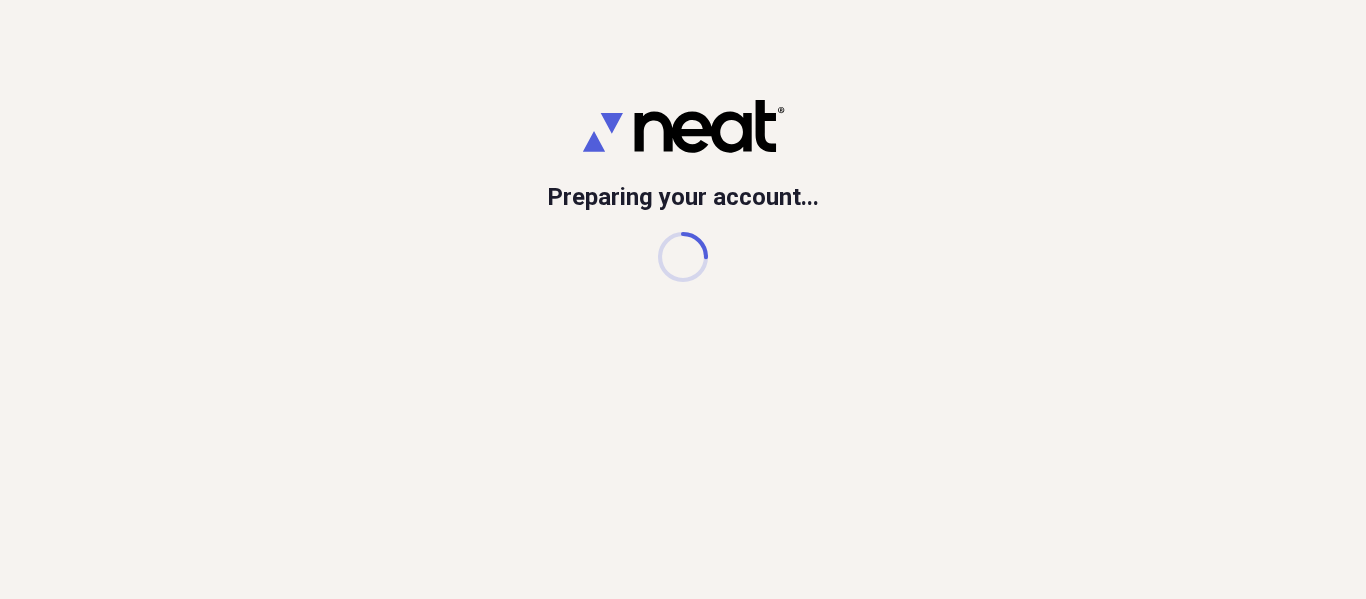 scroll, scrollTop: 0, scrollLeft: 0, axis: both 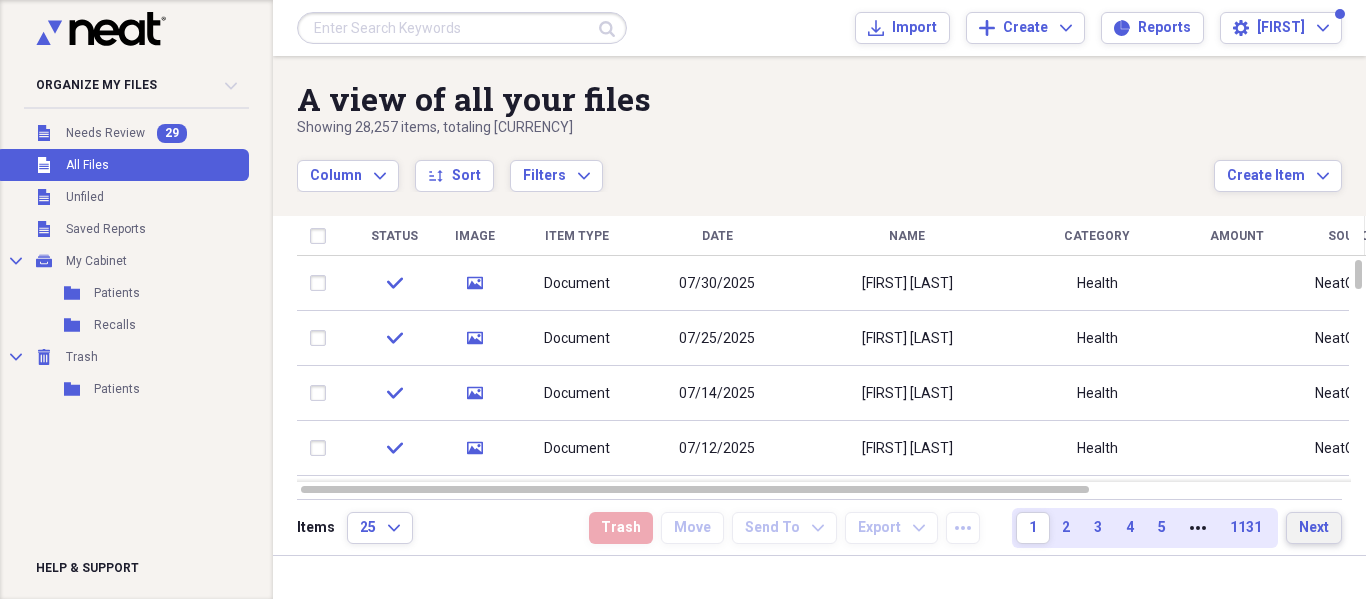click on "Next" at bounding box center [1314, 528] 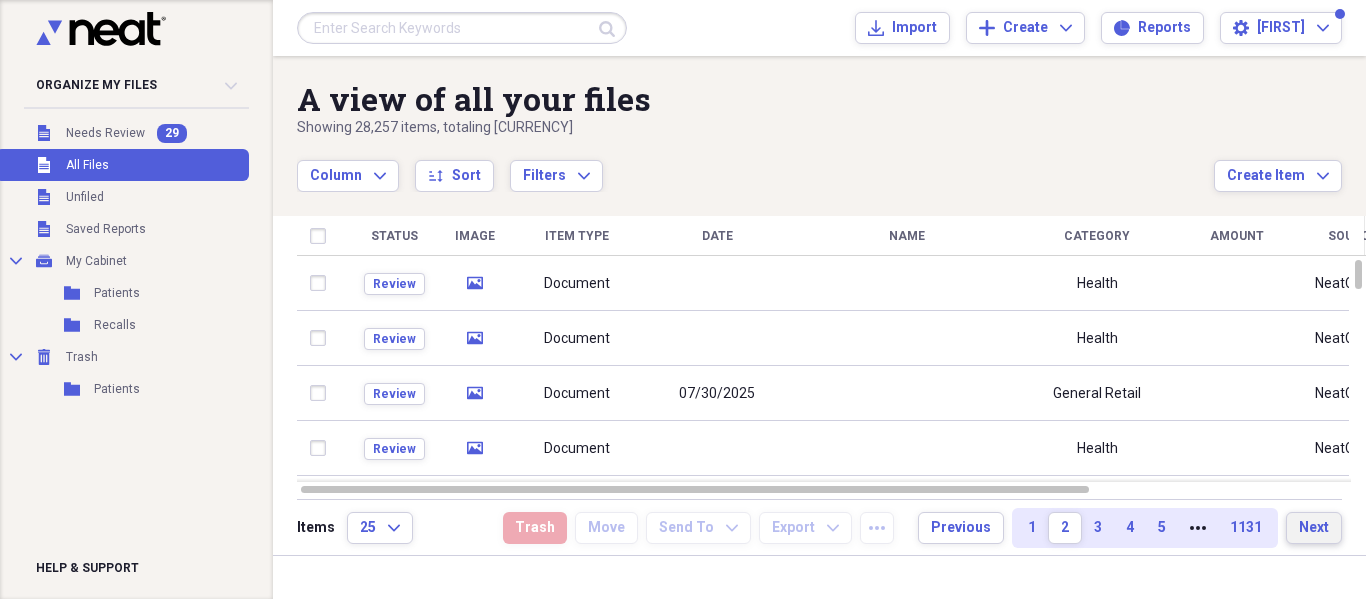 click on "Next" at bounding box center [1314, 528] 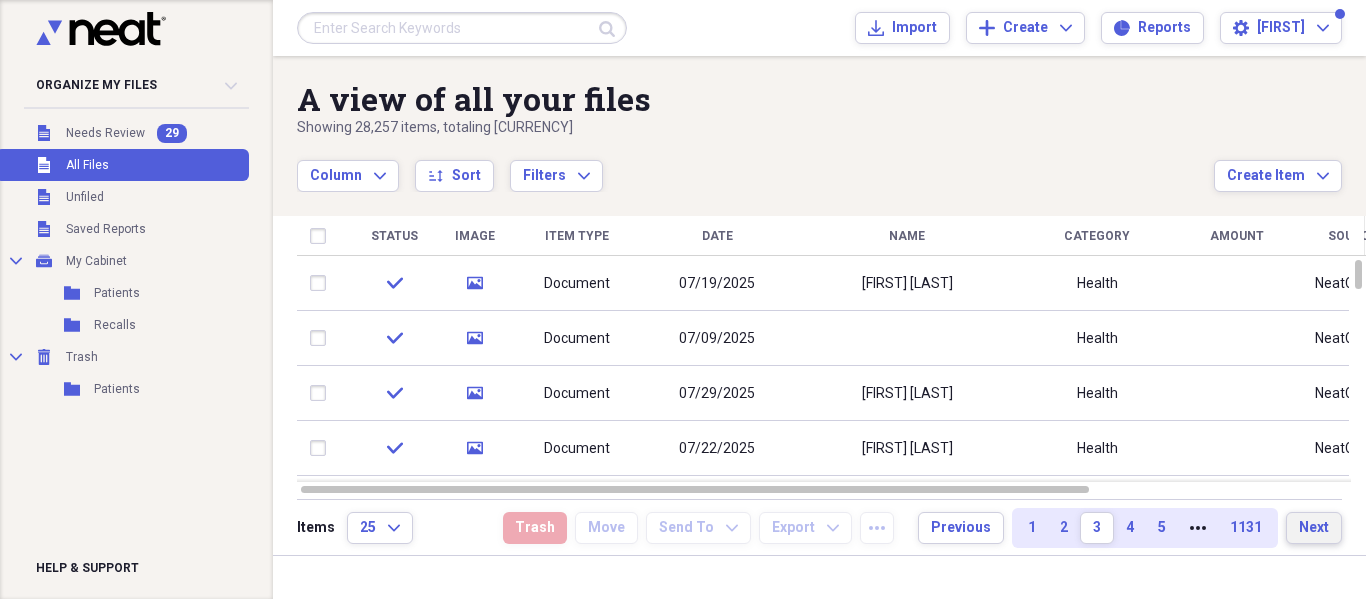 click on "Next" at bounding box center (1314, 528) 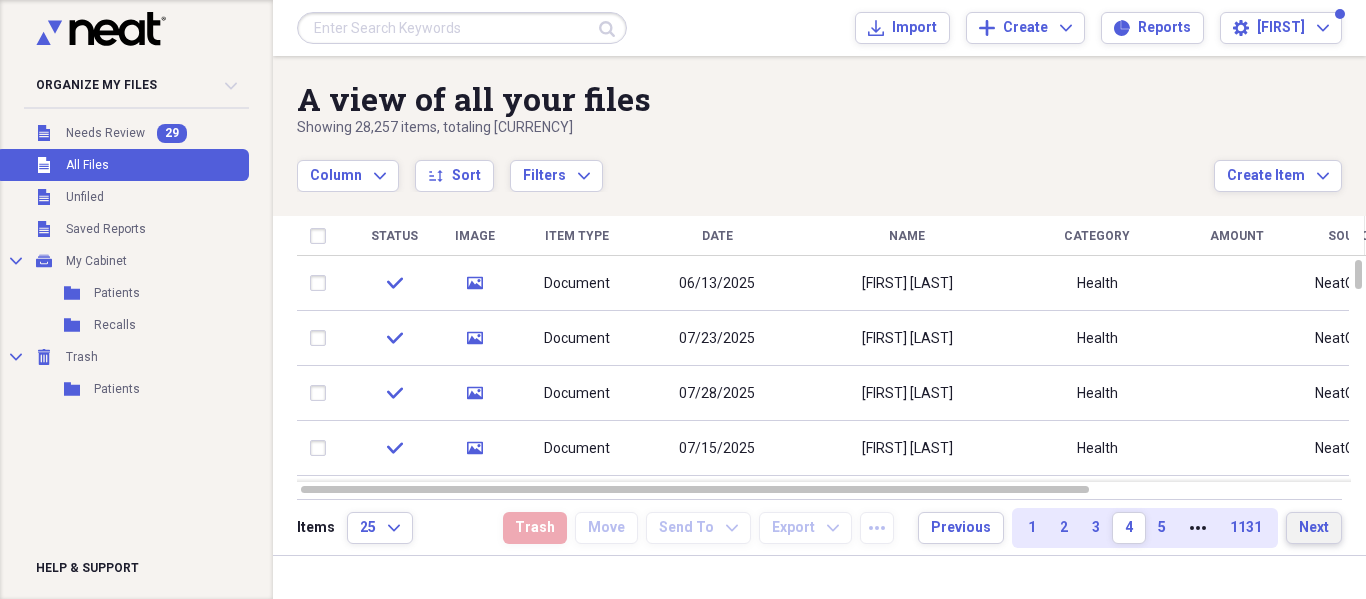 click on "Next" at bounding box center [1314, 528] 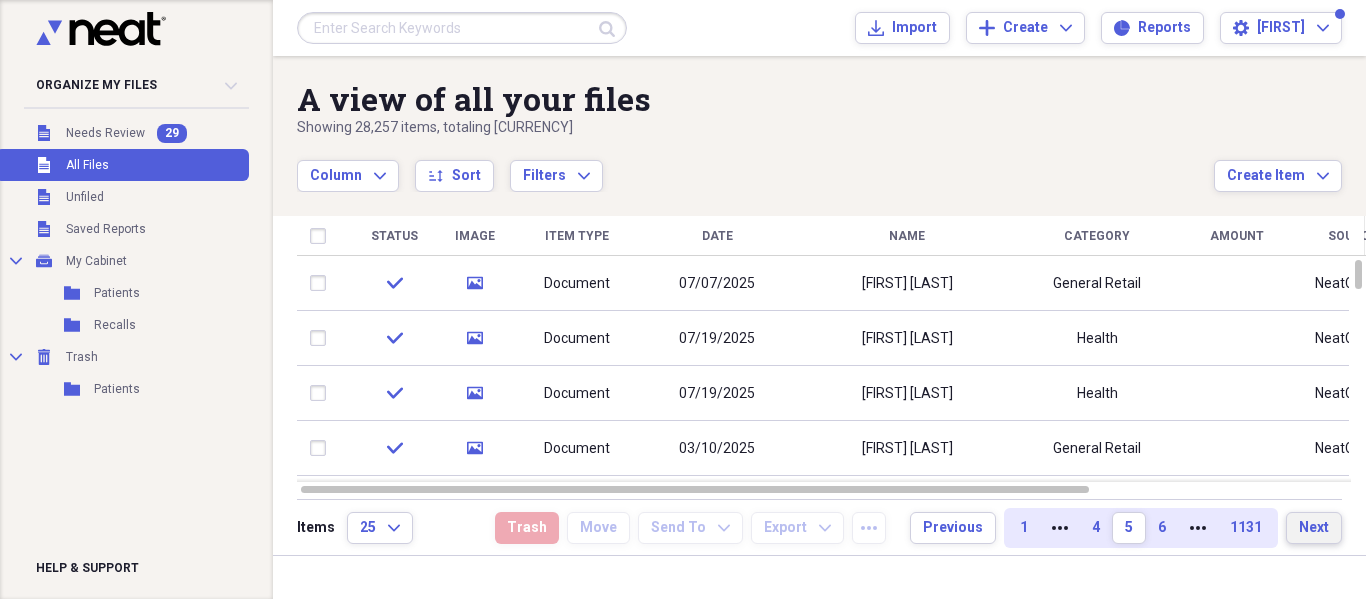 click on "Next" at bounding box center [1314, 528] 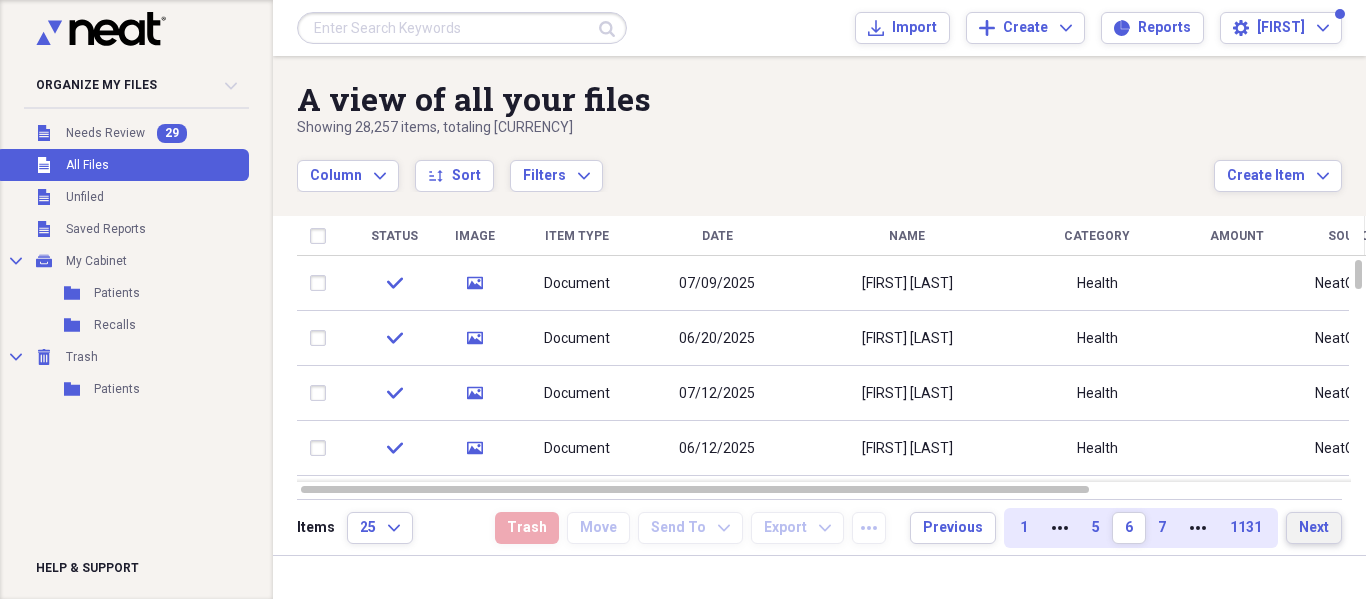 click on "Next" at bounding box center (1314, 528) 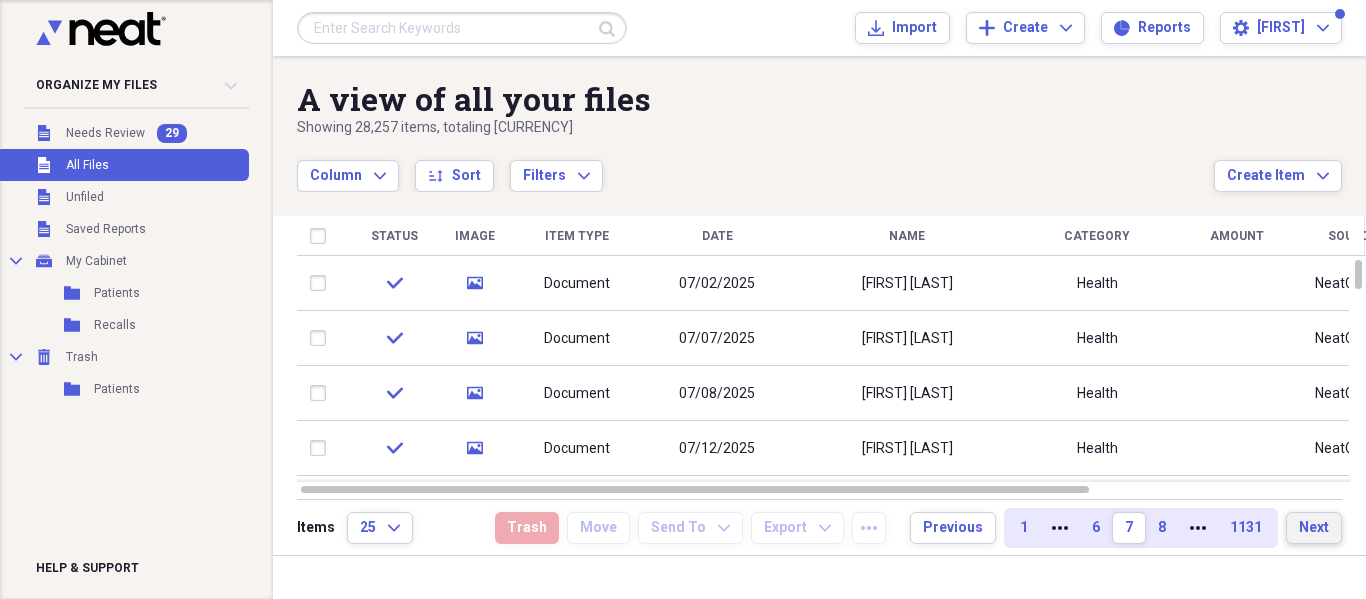 click on "Next" at bounding box center (1314, 528) 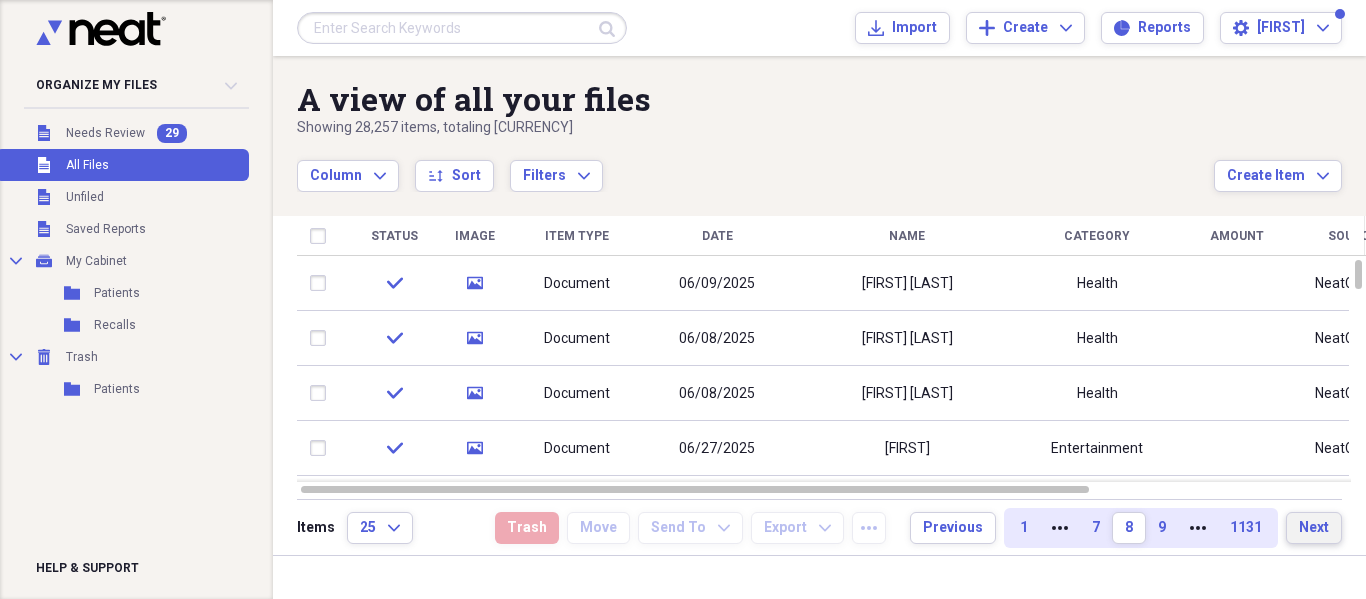 click on "Next" at bounding box center [1314, 528] 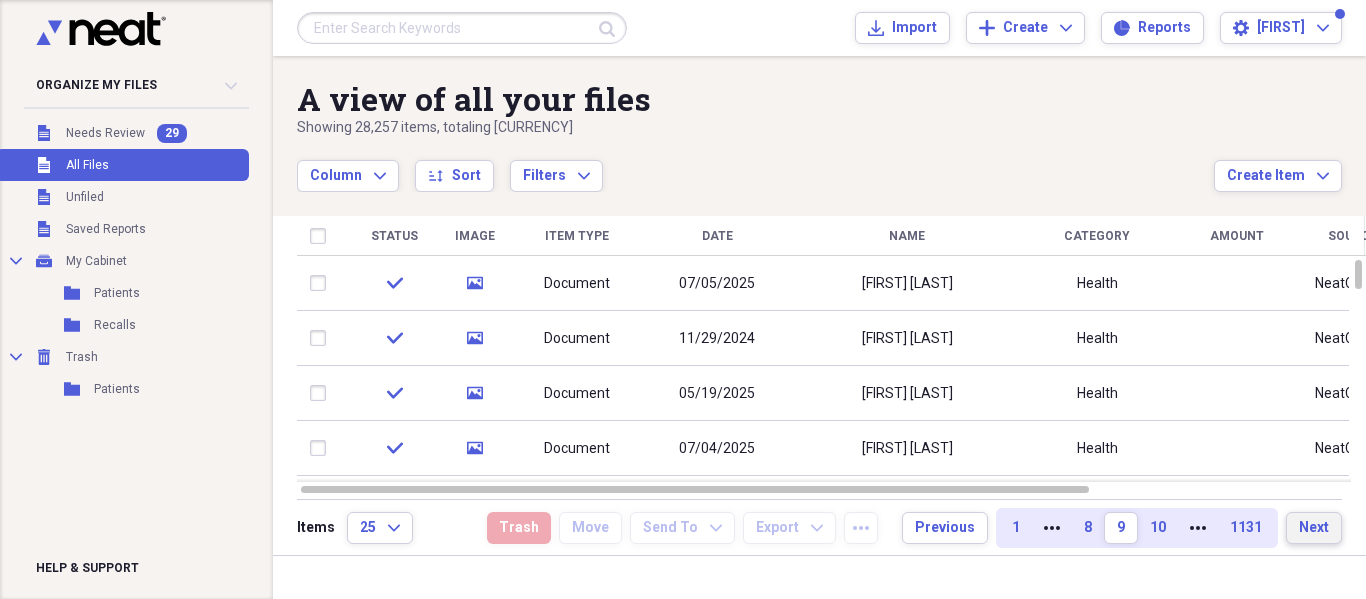 click on "Next" at bounding box center (1314, 528) 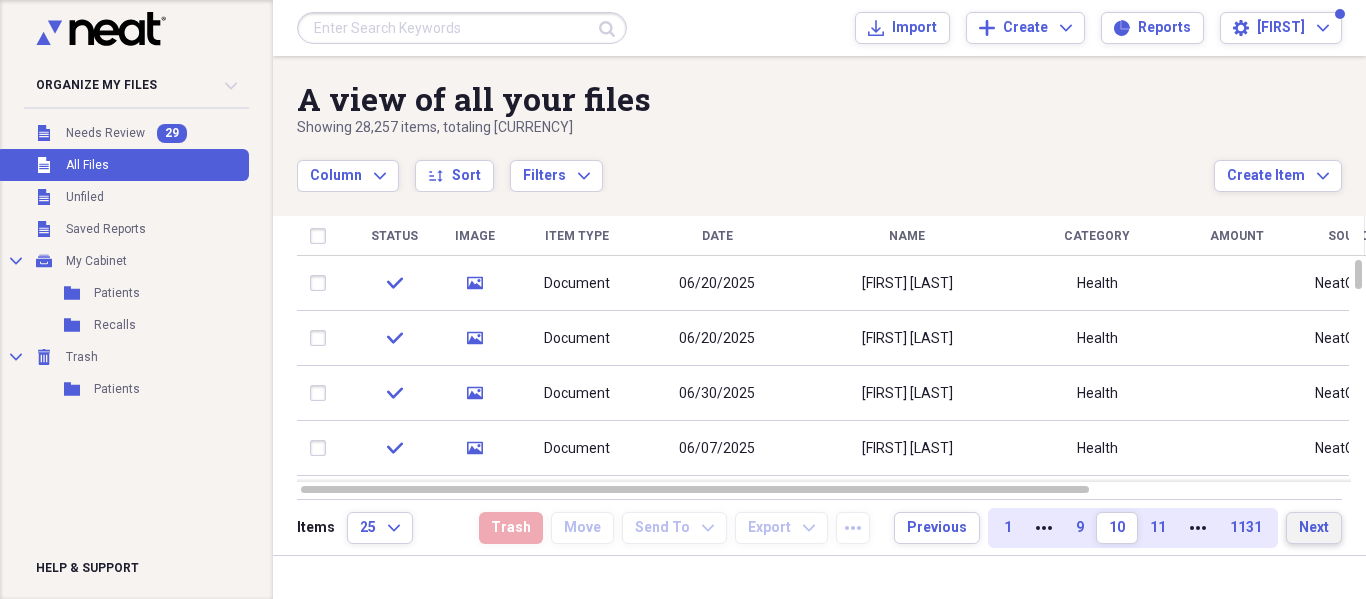 click on "Next" at bounding box center (1314, 528) 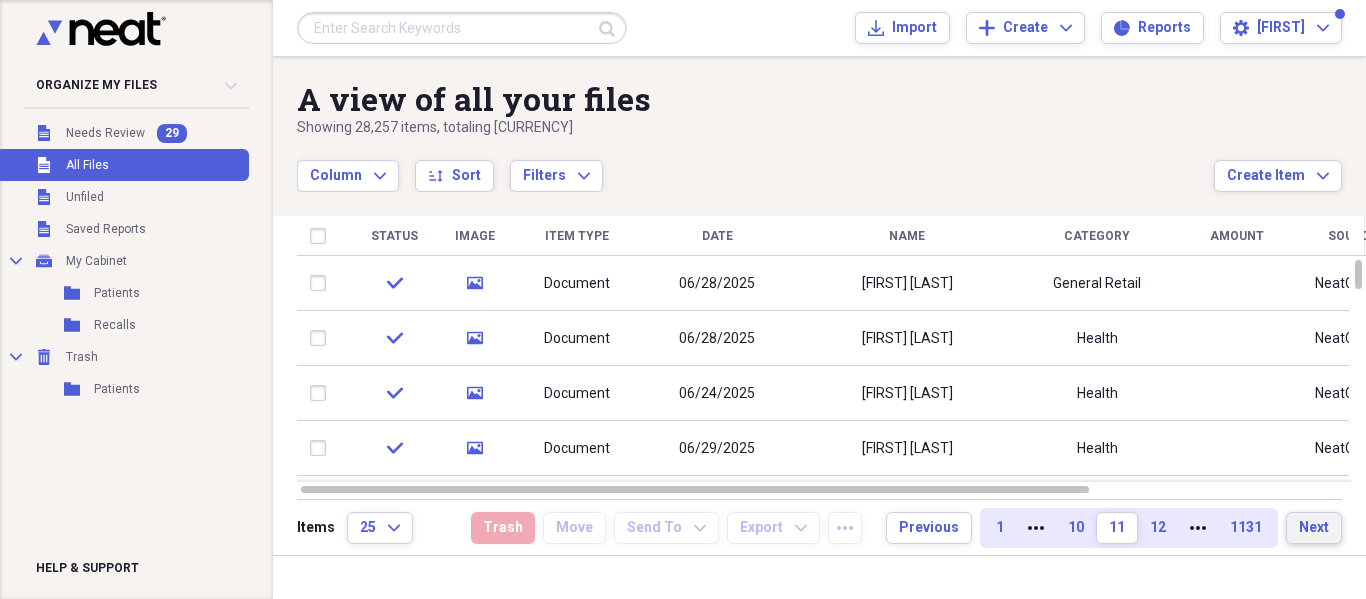 click on "Next" at bounding box center (1314, 528) 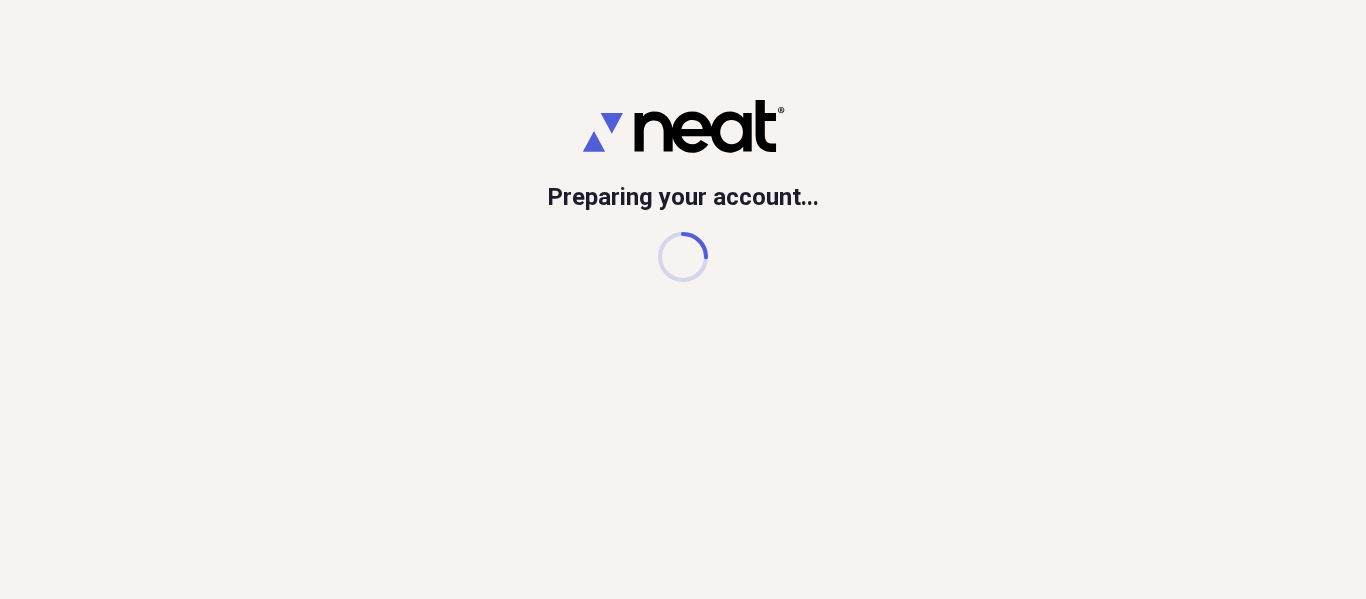 scroll, scrollTop: 0, scrollLeft: 0, axis: both 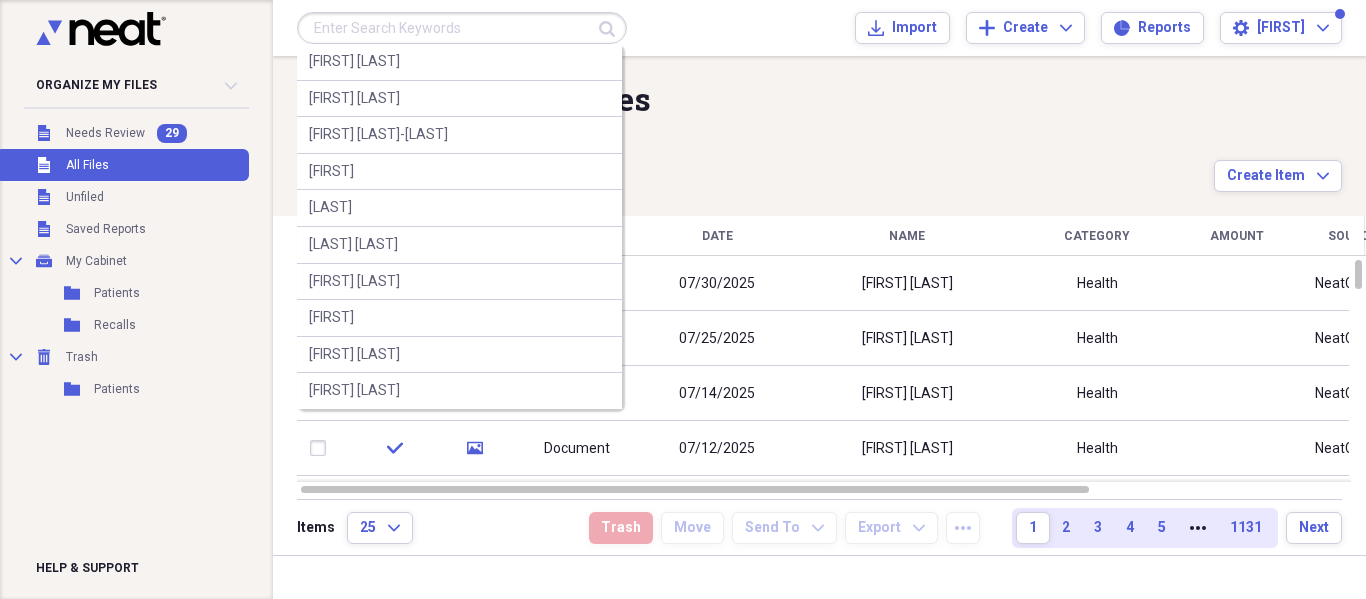 click at bounding box center [462, 28] 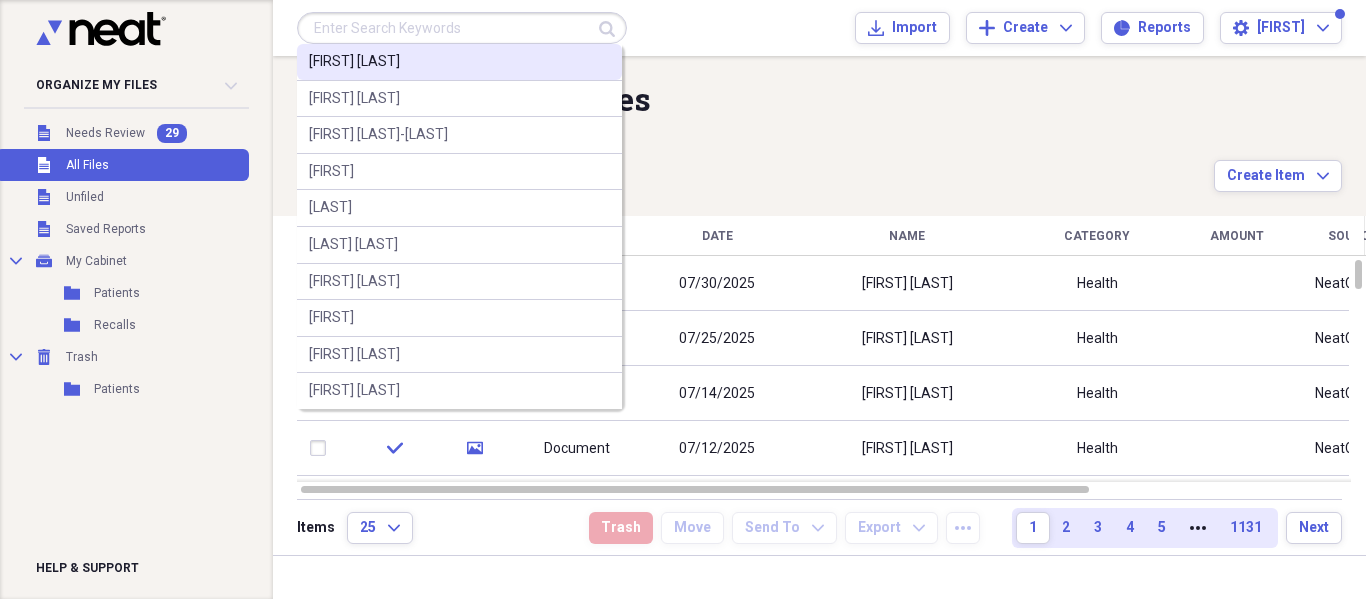 click on "[FIRST] [LAST]" at bounding box center [459, 62] 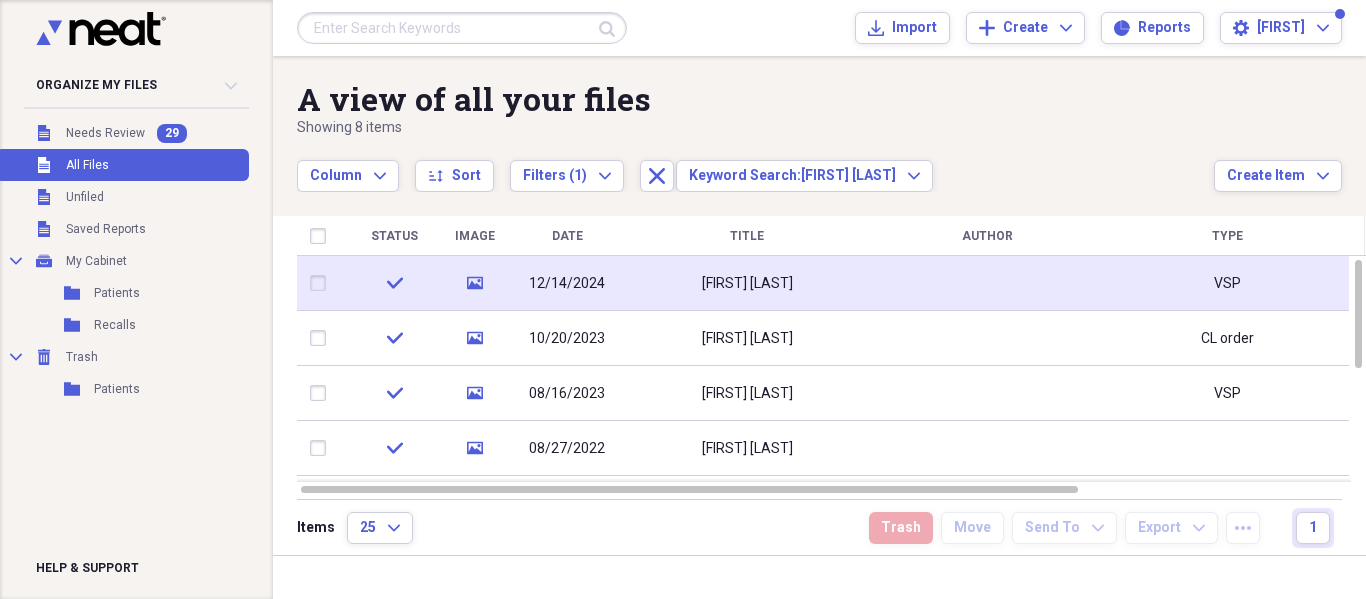 click on "Timothy Porter" at bounding box center [747, 283] 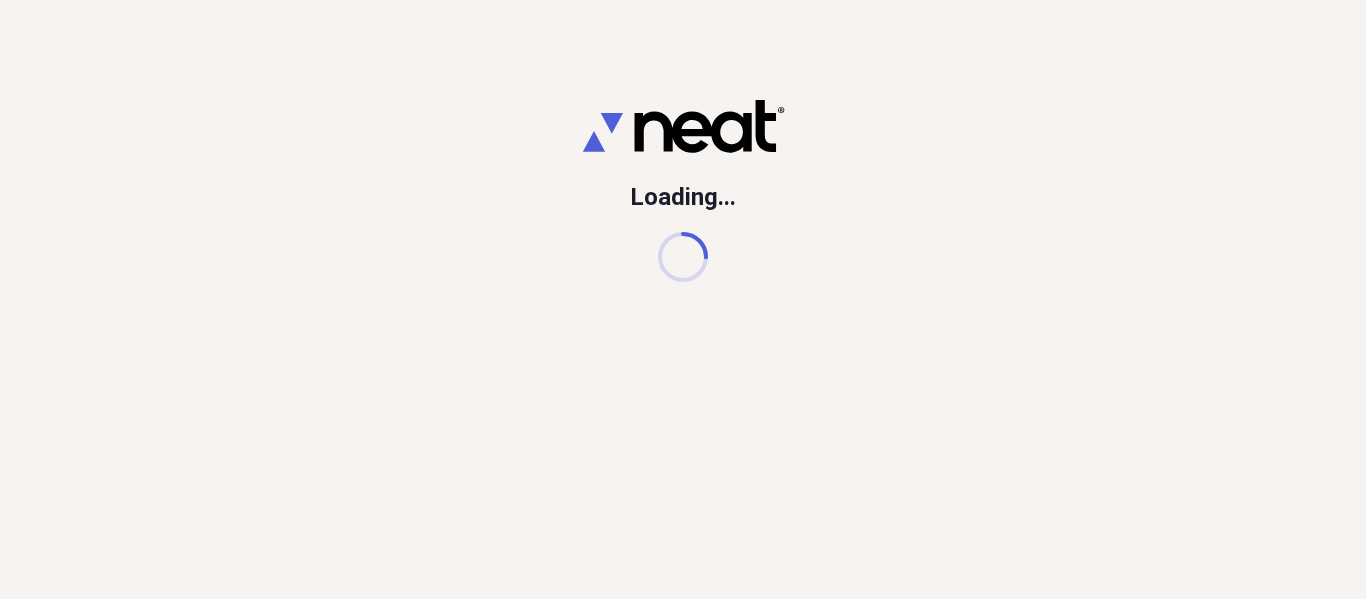 scroll, scrollTop: 0, scrollLeft: 0, axis: both 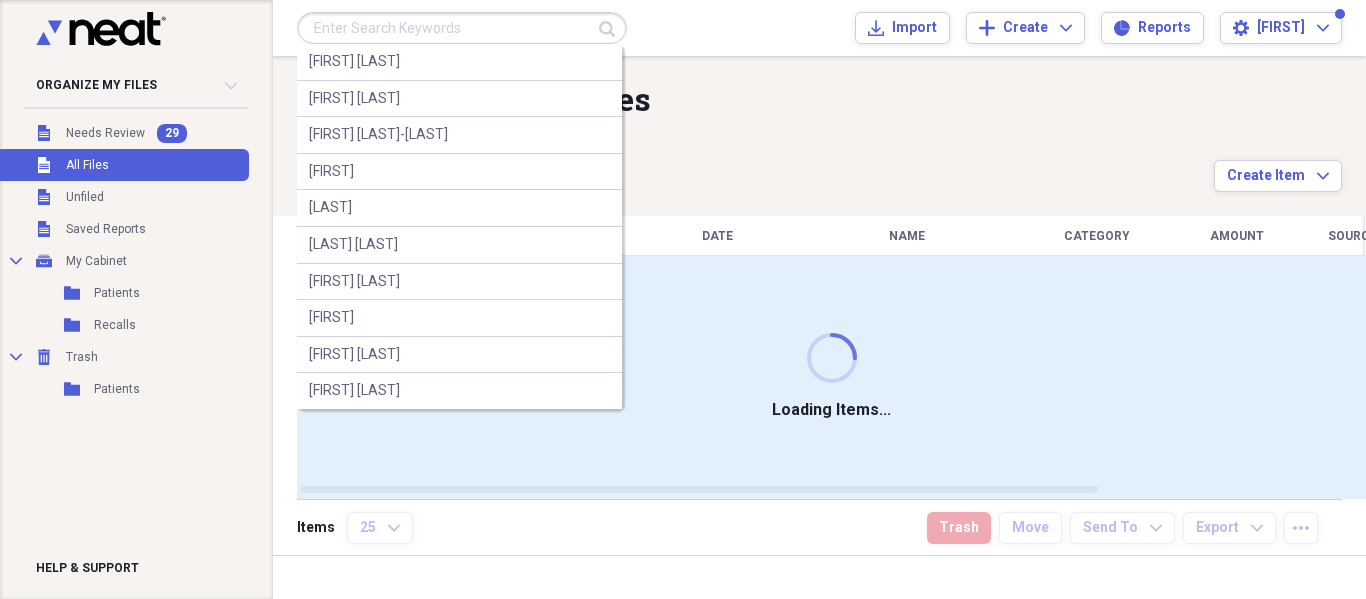 click at bounding box center [462, 28] 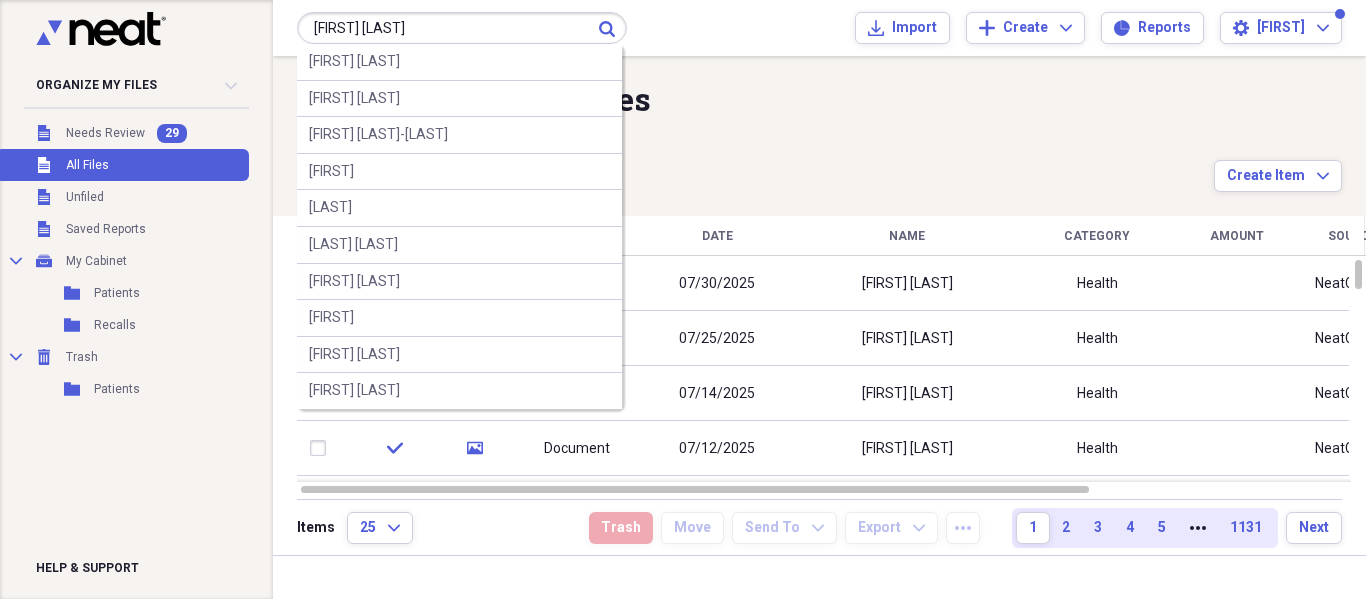 type on "sherrie porter" 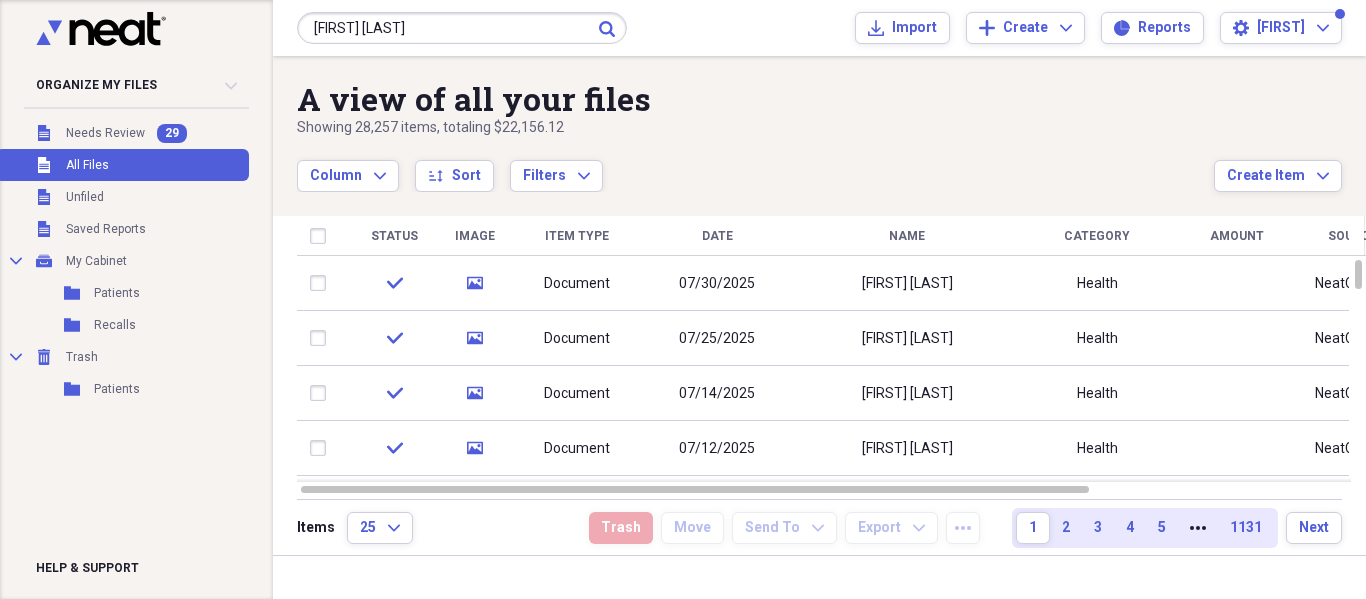 click on "Submit" 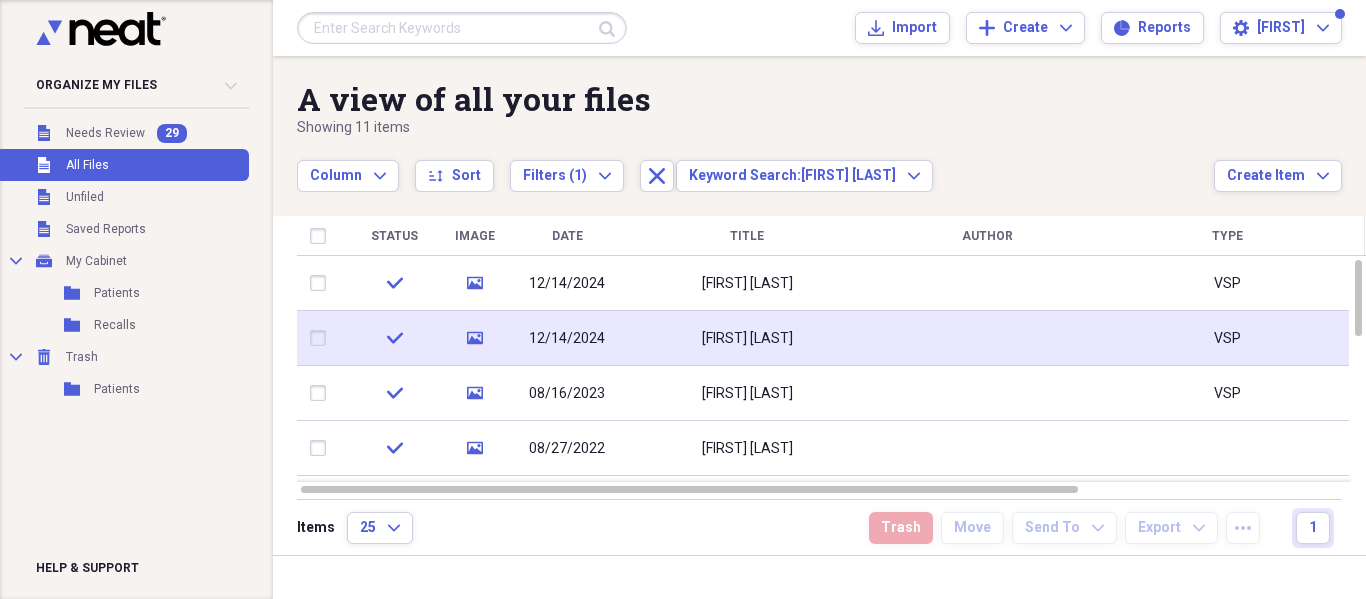 click on "Sherrie Porter" at bounding box center (747, 338) 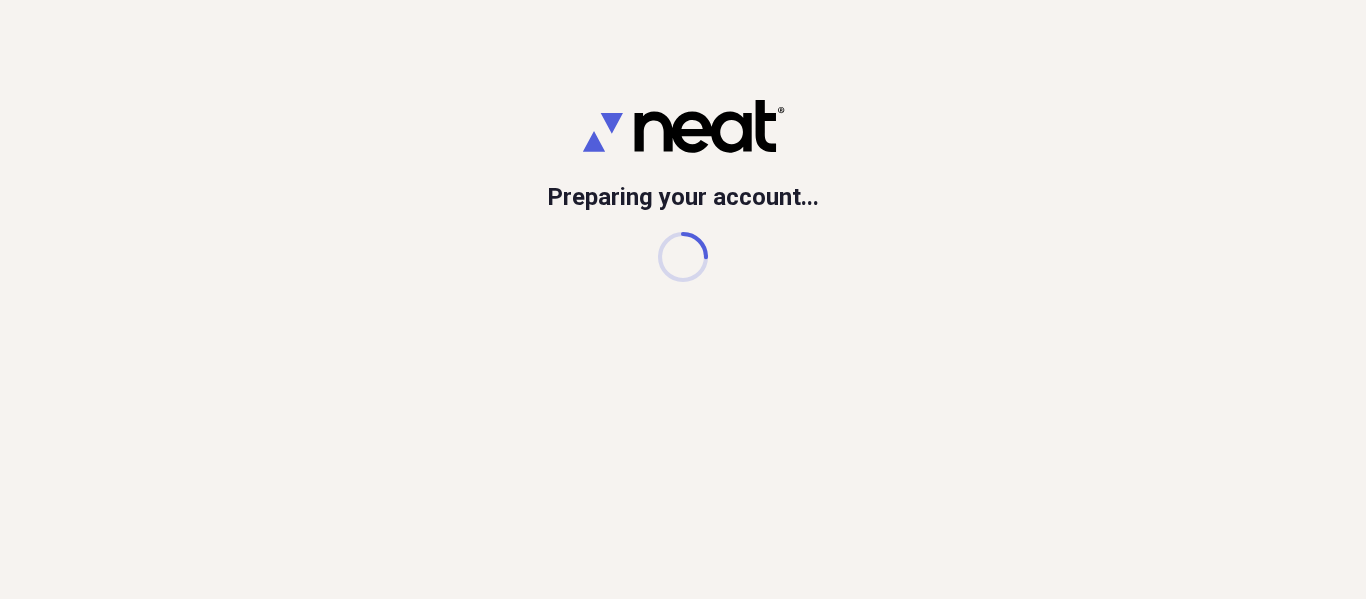 scroll, scrollTop: 0, scrollLeft: 0, axis: both 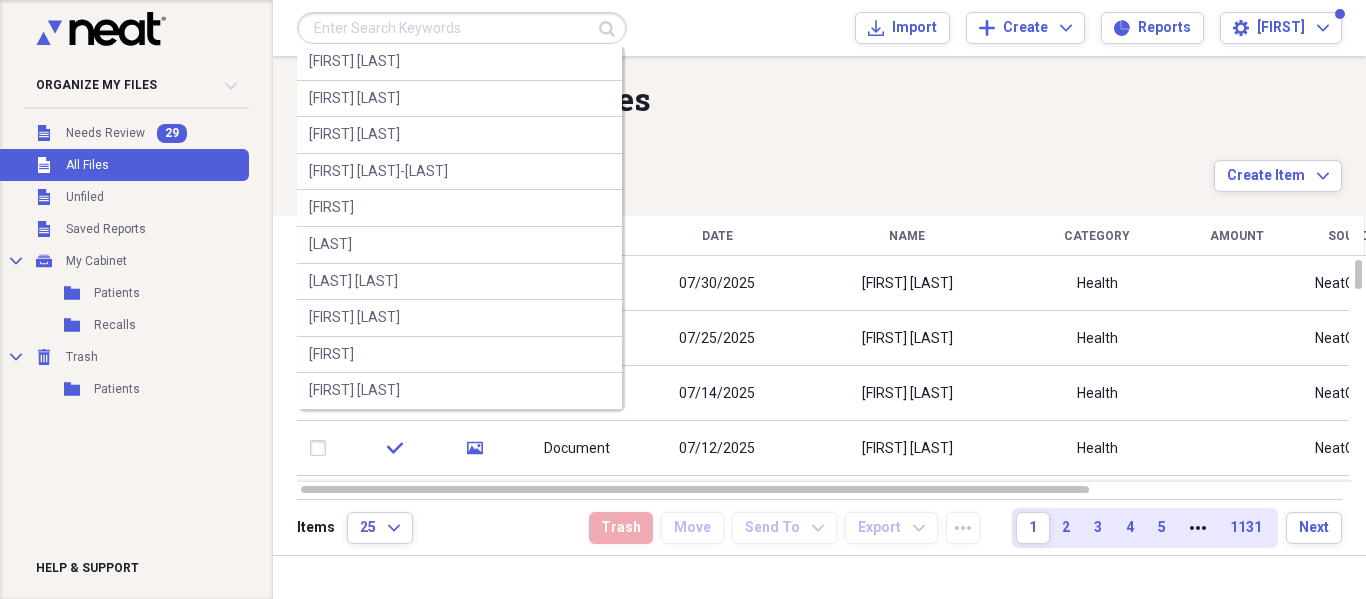 click at bounding box center (462, 28) 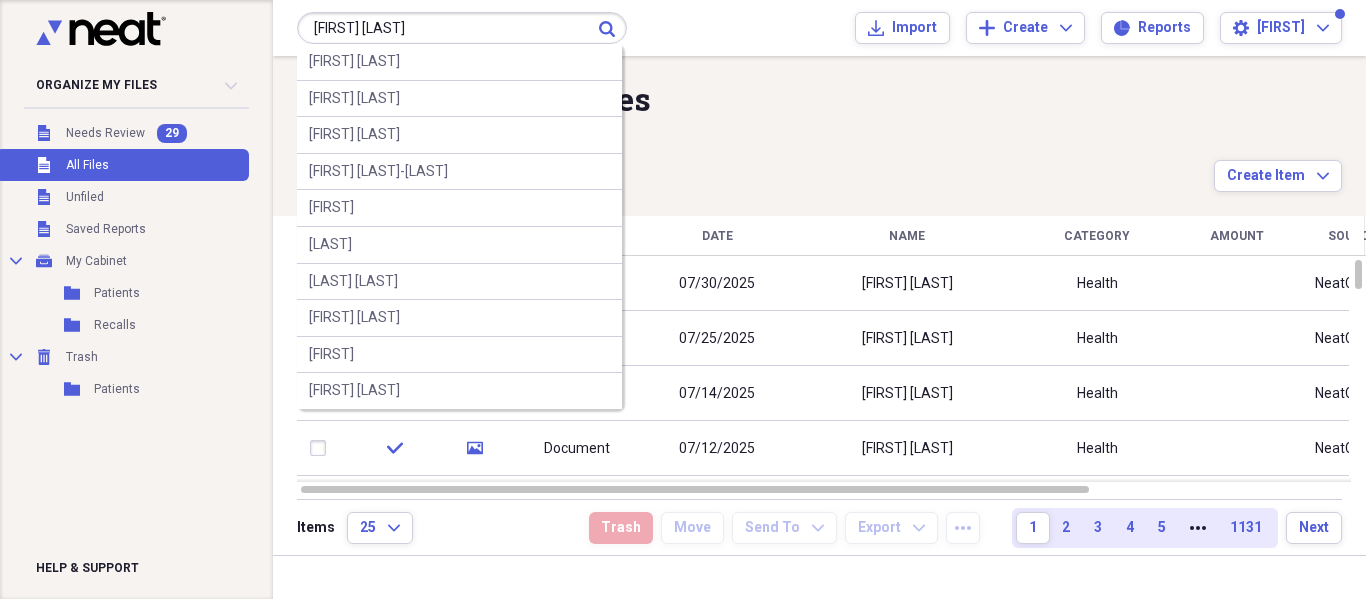 type on "[FIRST] [LAST]" 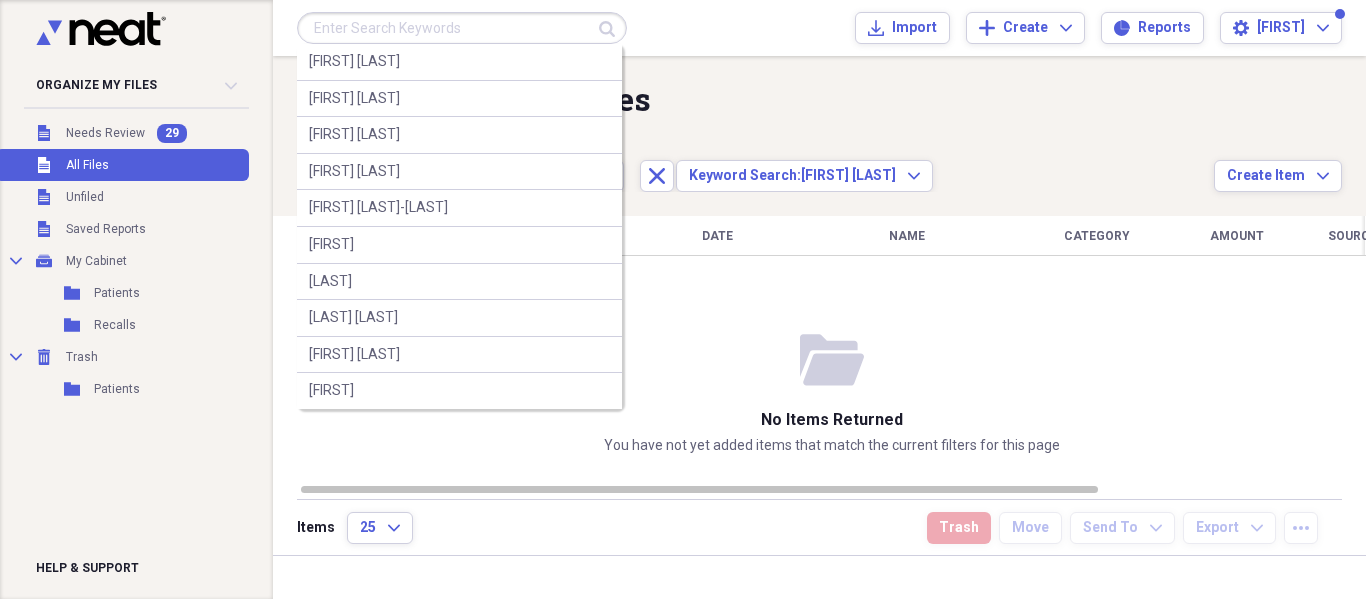click at bounding box center [462, 28] 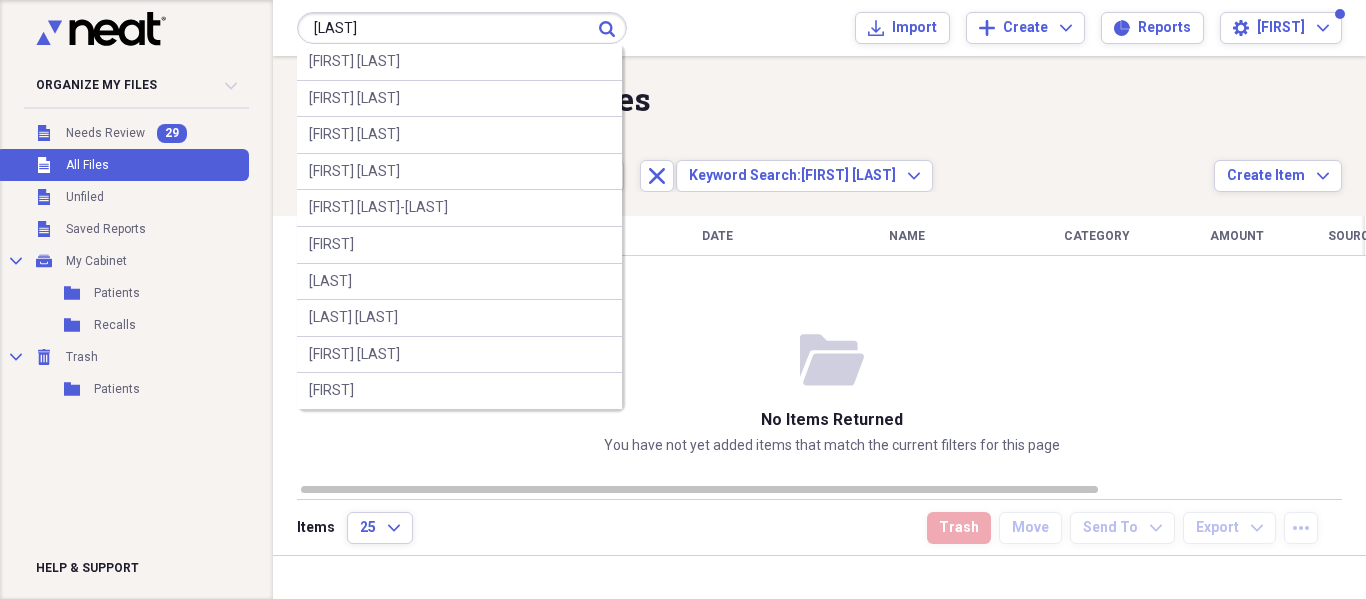 type on "[LAST]" 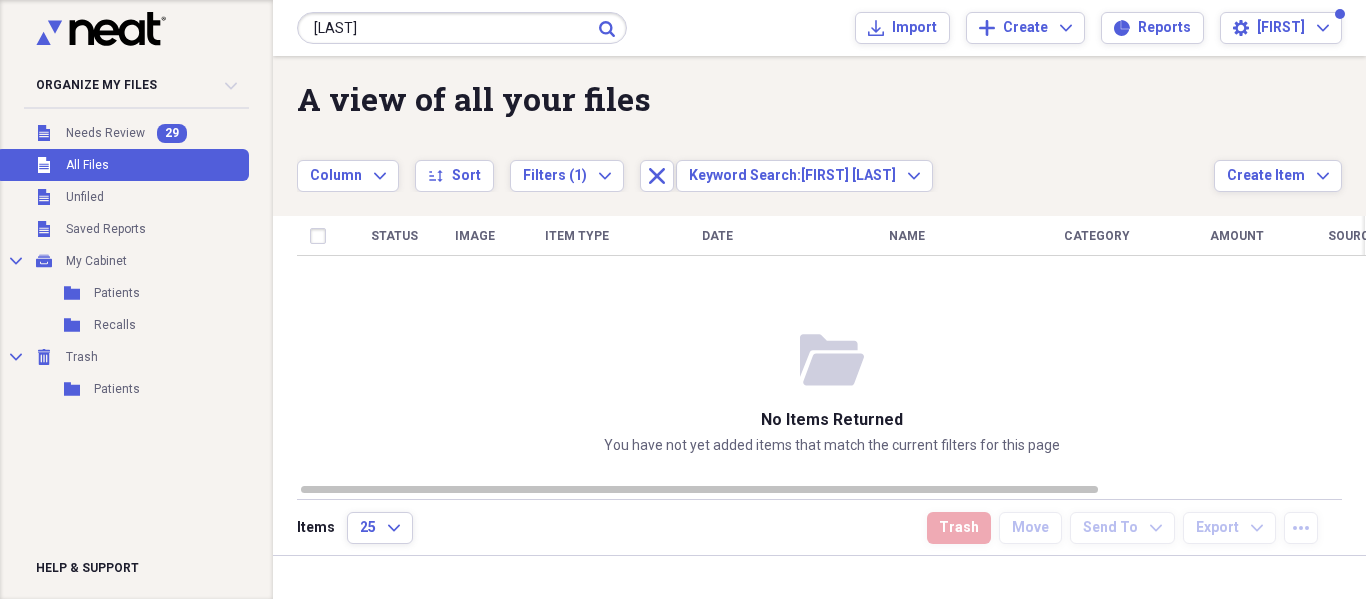 click 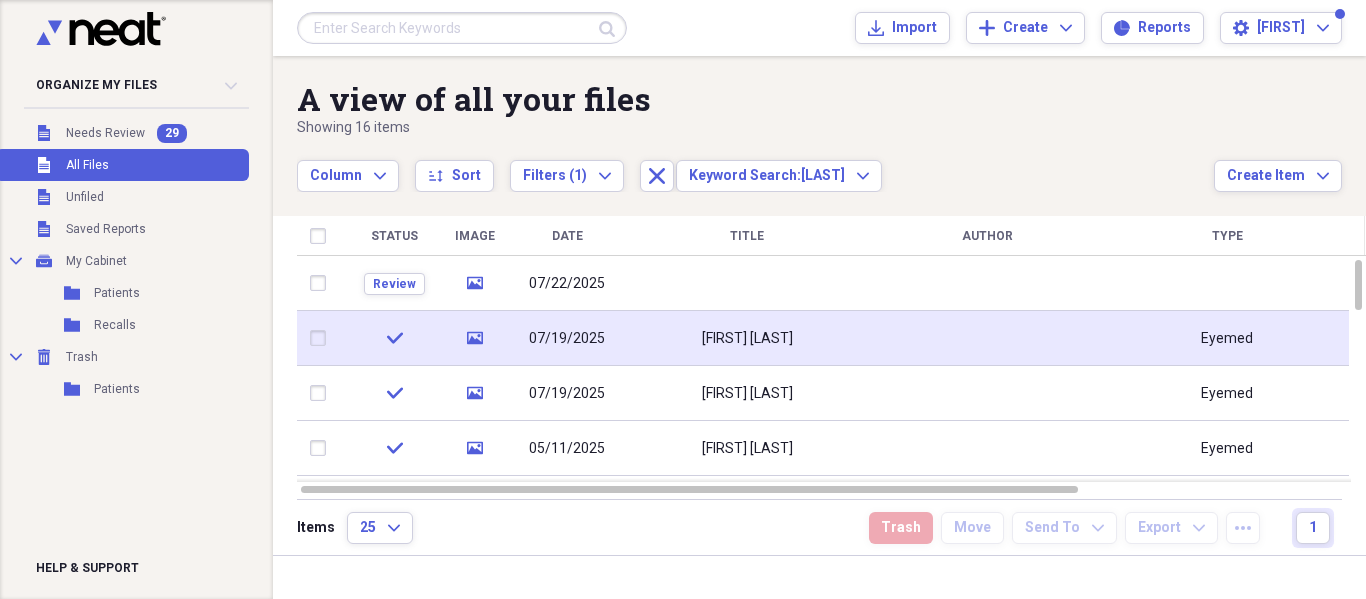 click at bounding box center [987, 338] 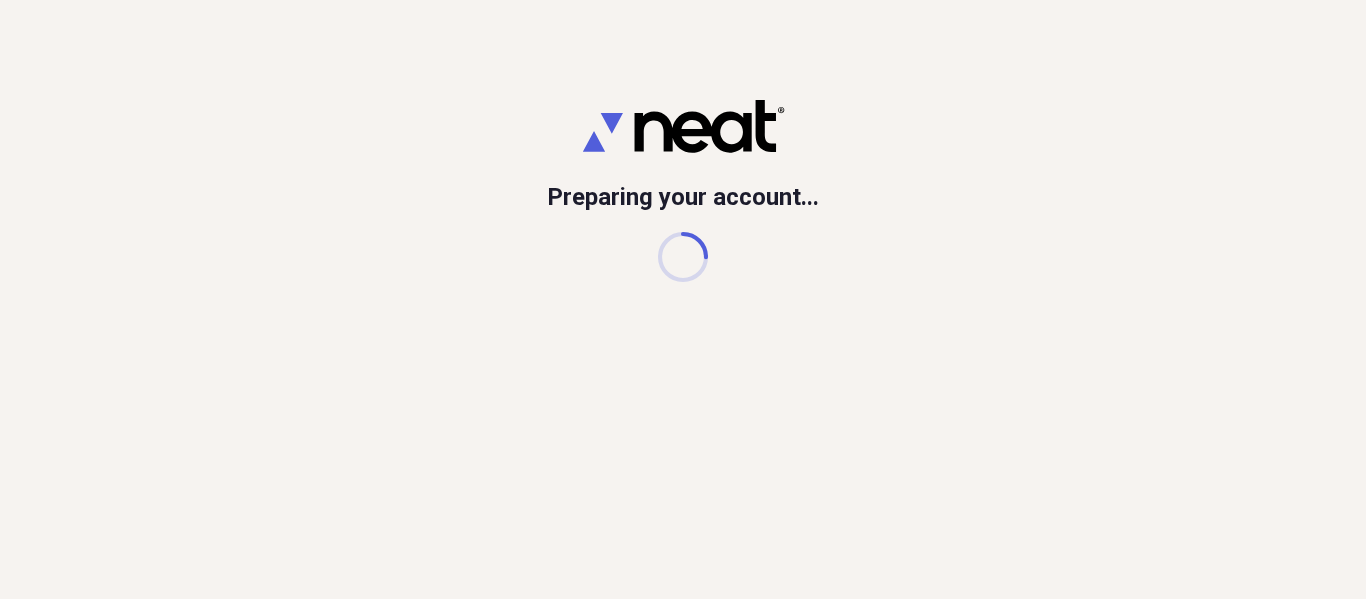 scroll, scrollTop: 0, scrollLeft: 0, axis: both 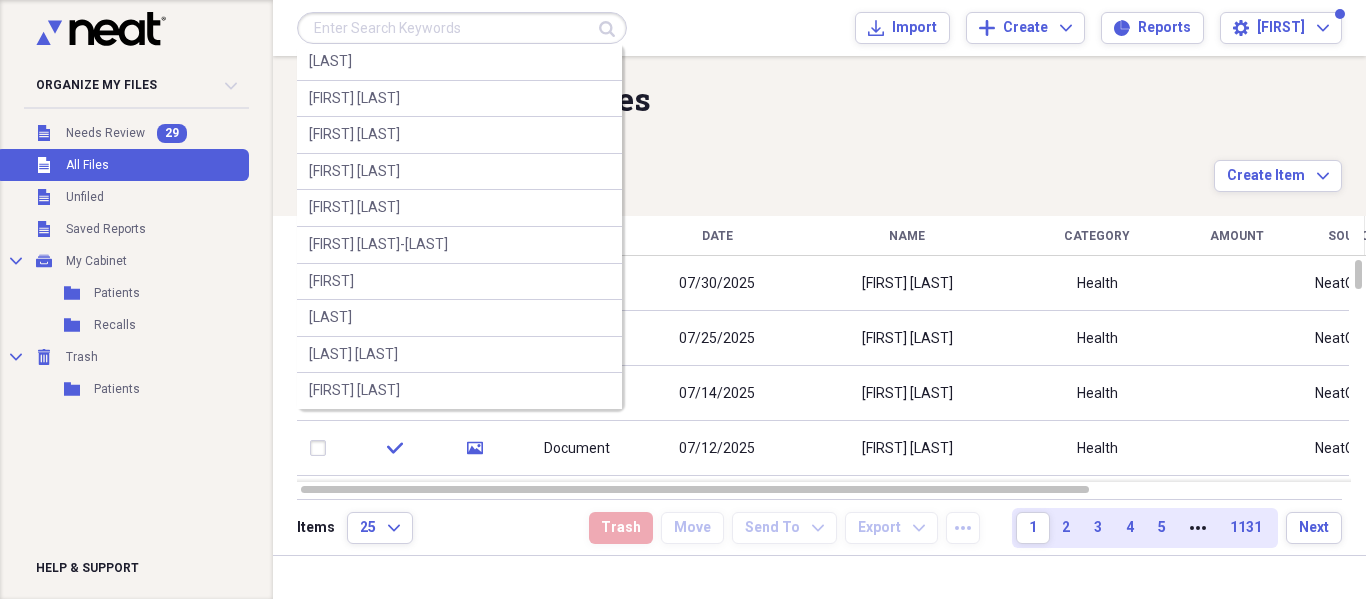 click at bounding box center (462, 28) 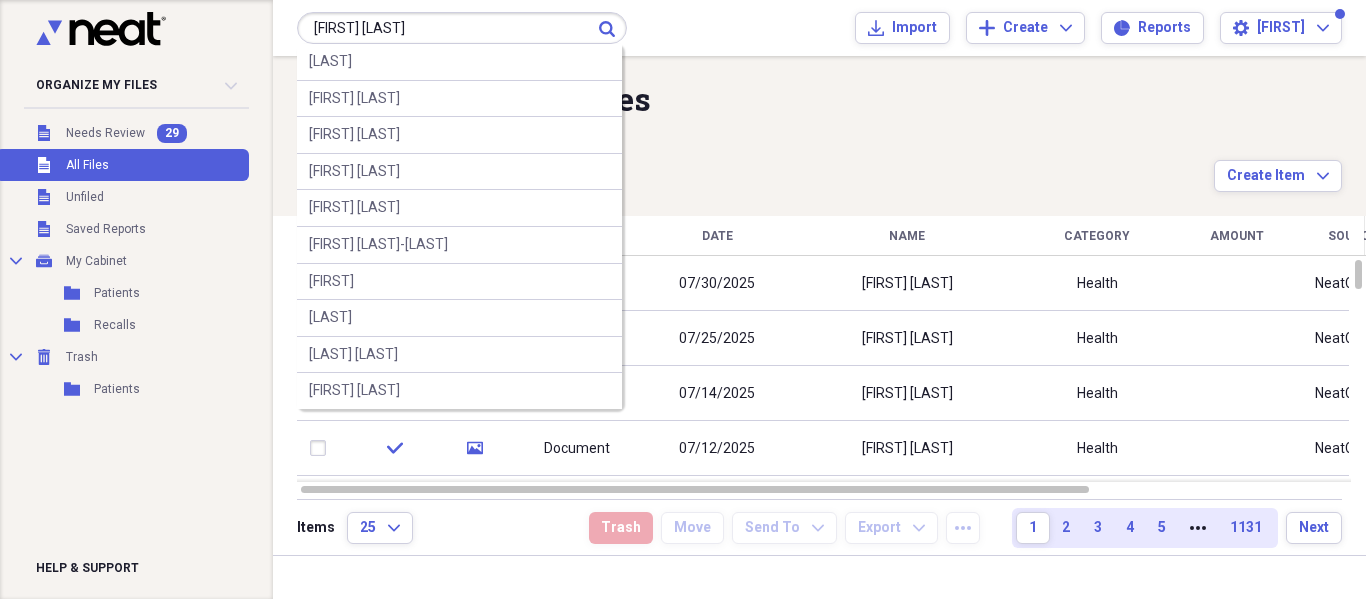 type on "[FIRST] [LAST]" 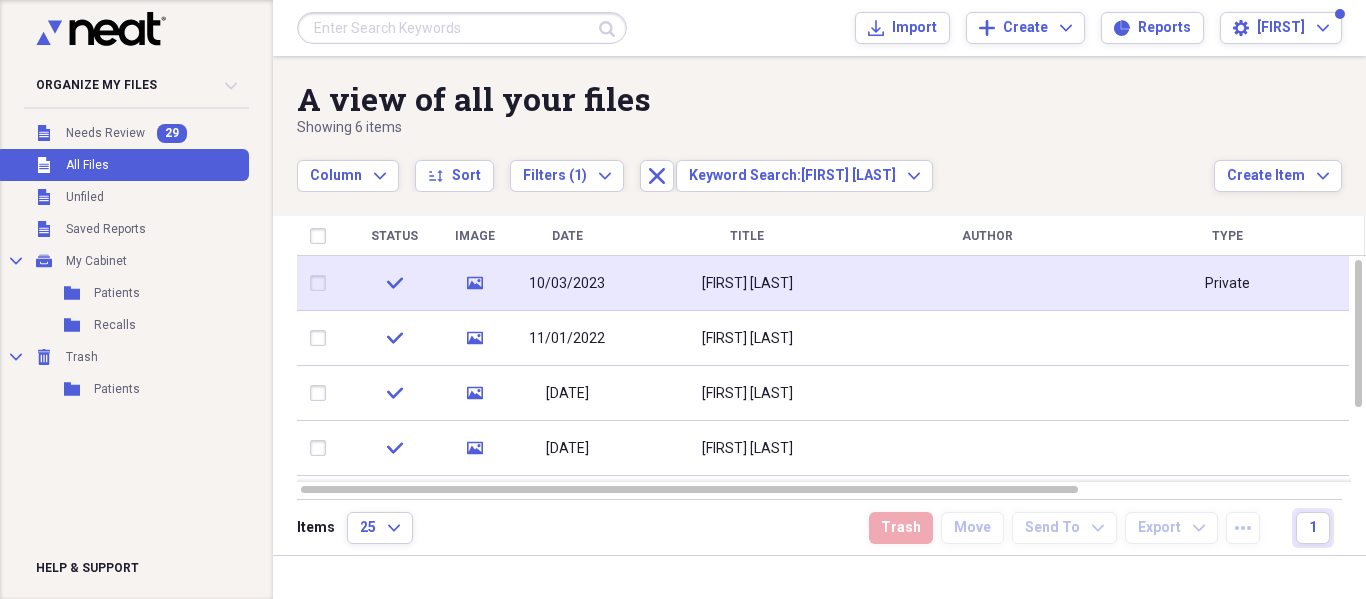 click on "[FIRST] [LAST]" at bounding box center [747, 283] 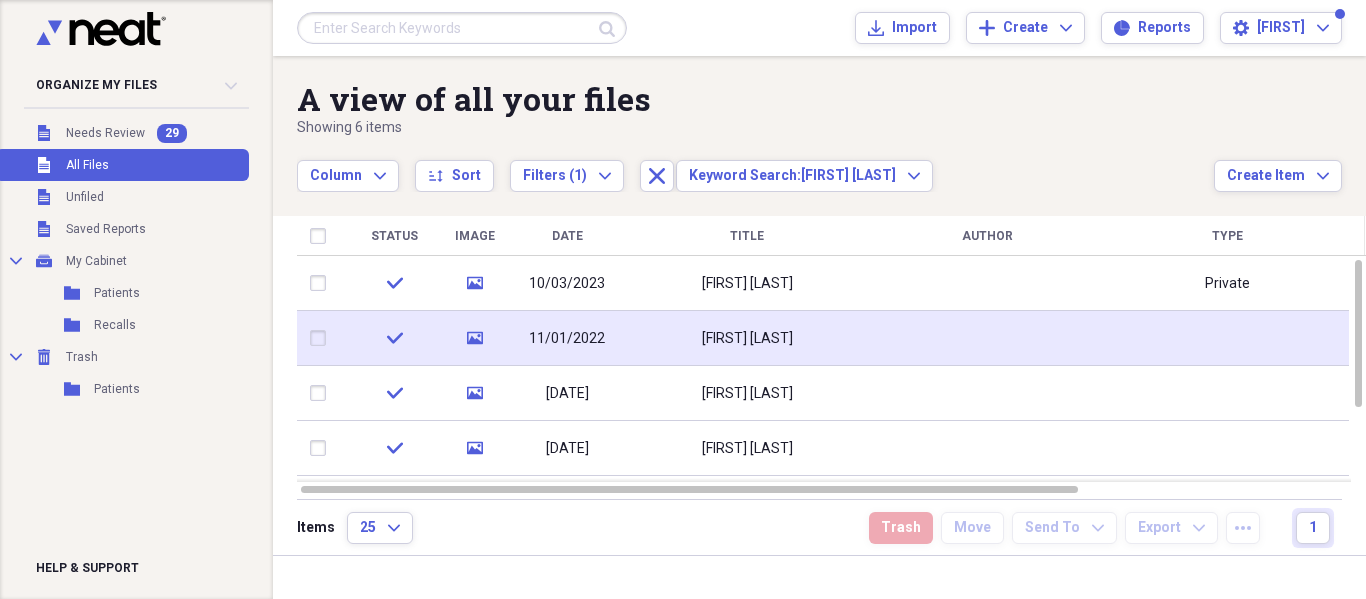 click on "Karen Salstein" at bounding box center [747, 338] 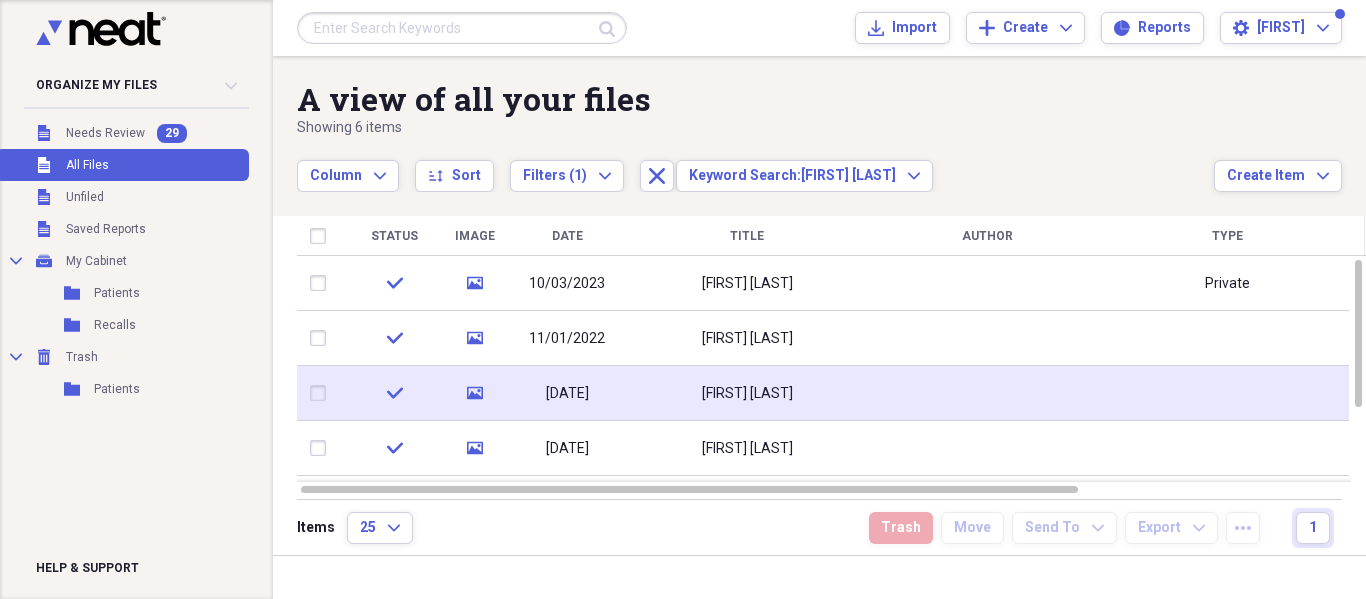 click on "Karen Salstein" at bounding box center [747, 393] 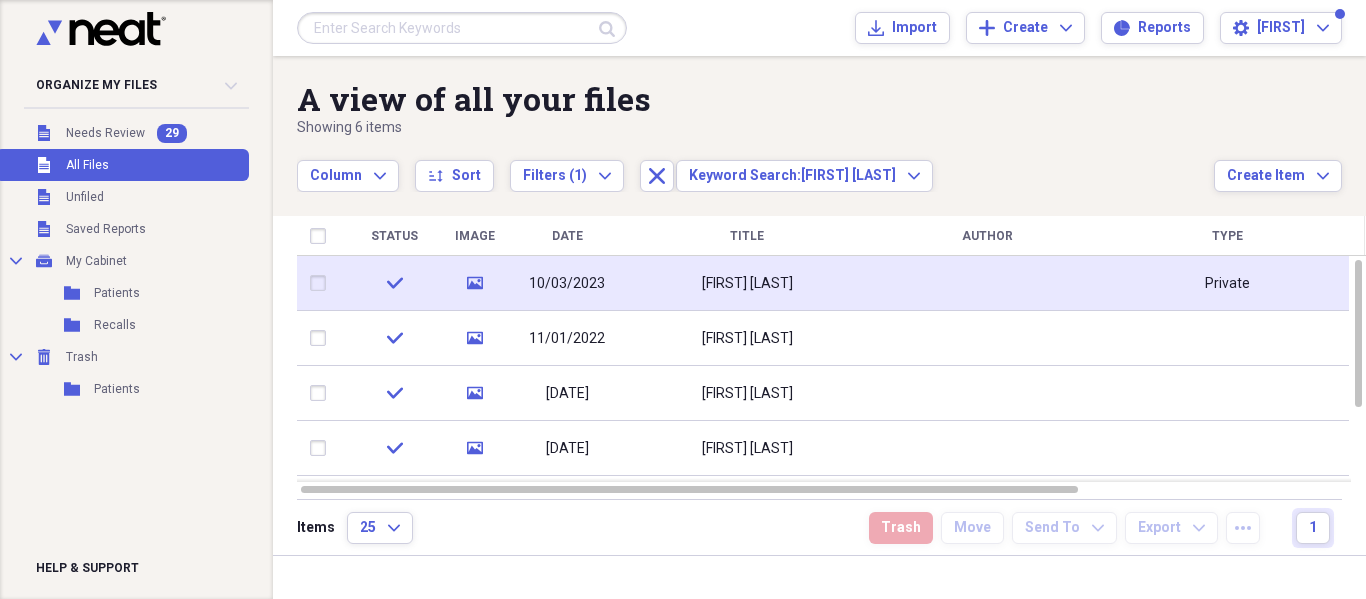 click at bounding box center (987, 283) 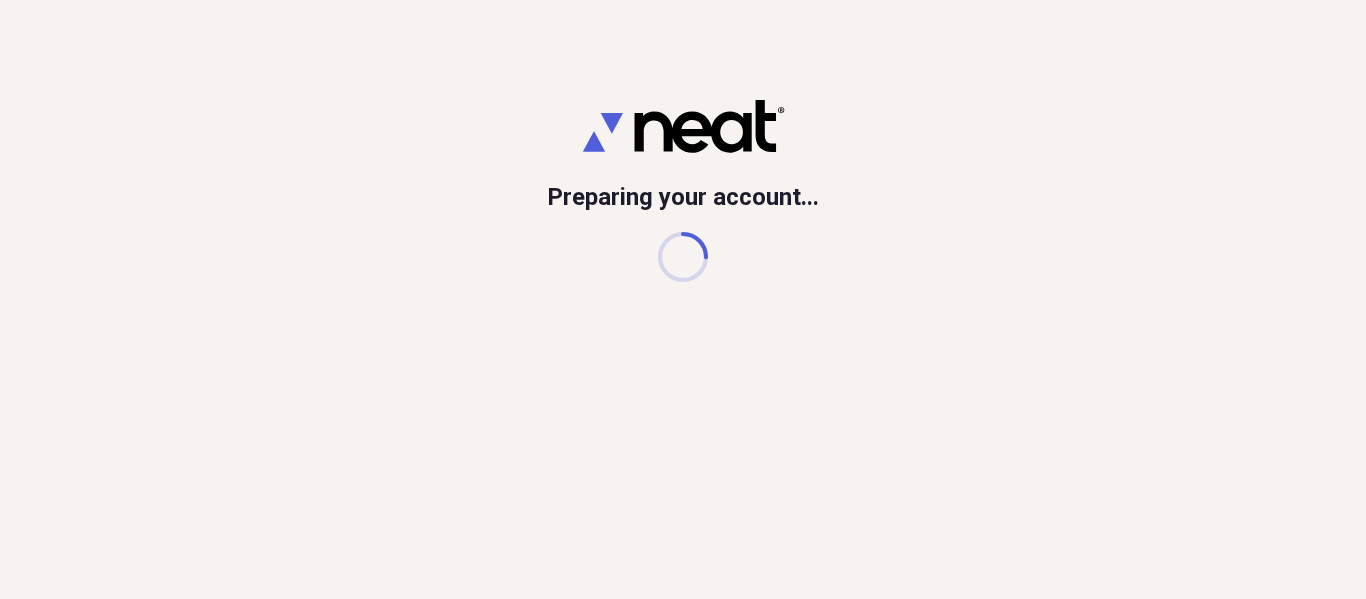 scroll, scrollTop: 0, scrollLeft: 0, axis: both 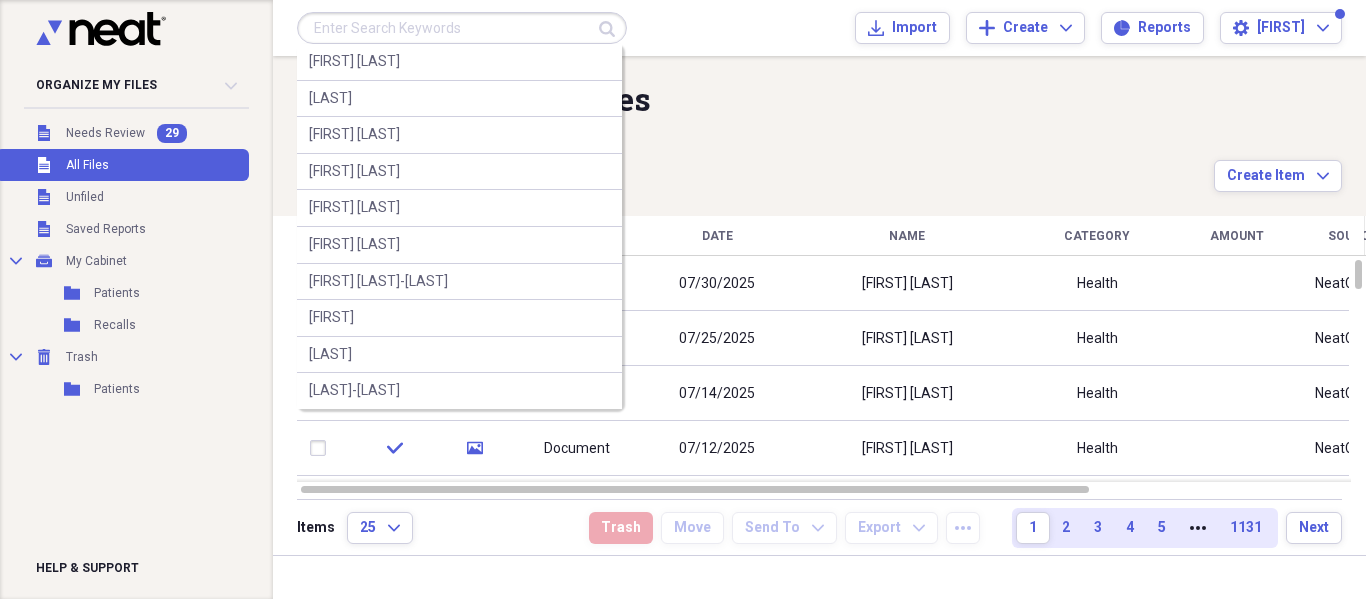 click at bounding box center (462, 28) 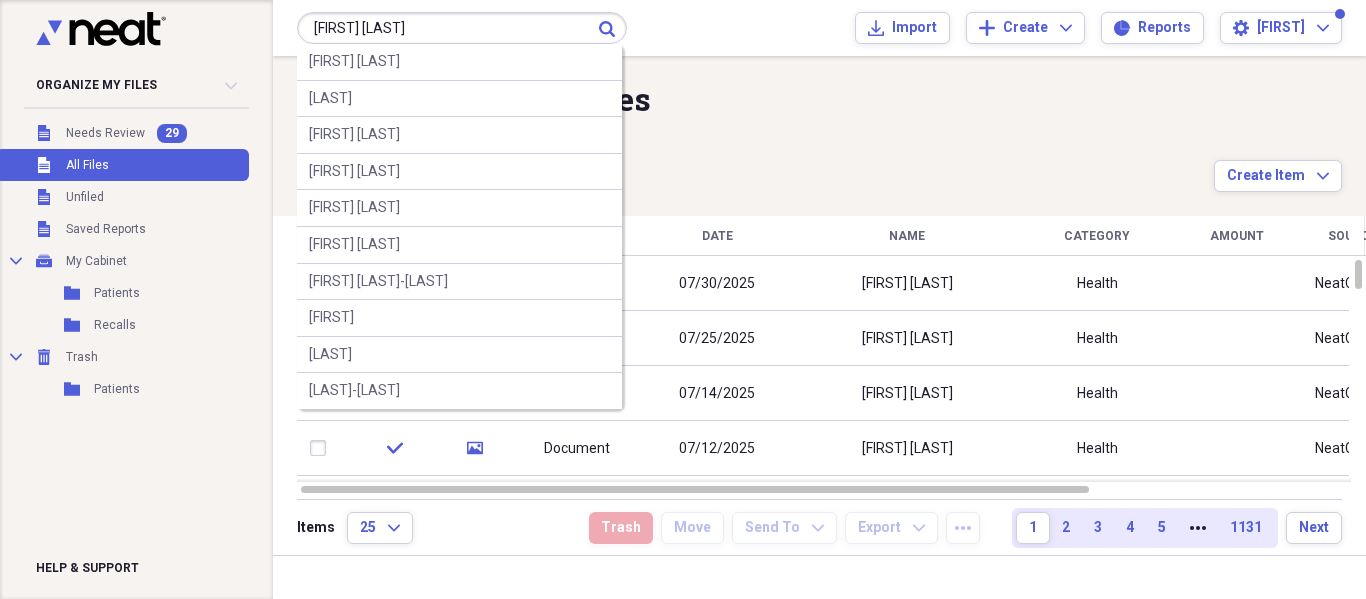 type on "[FIRST] [LAST]" 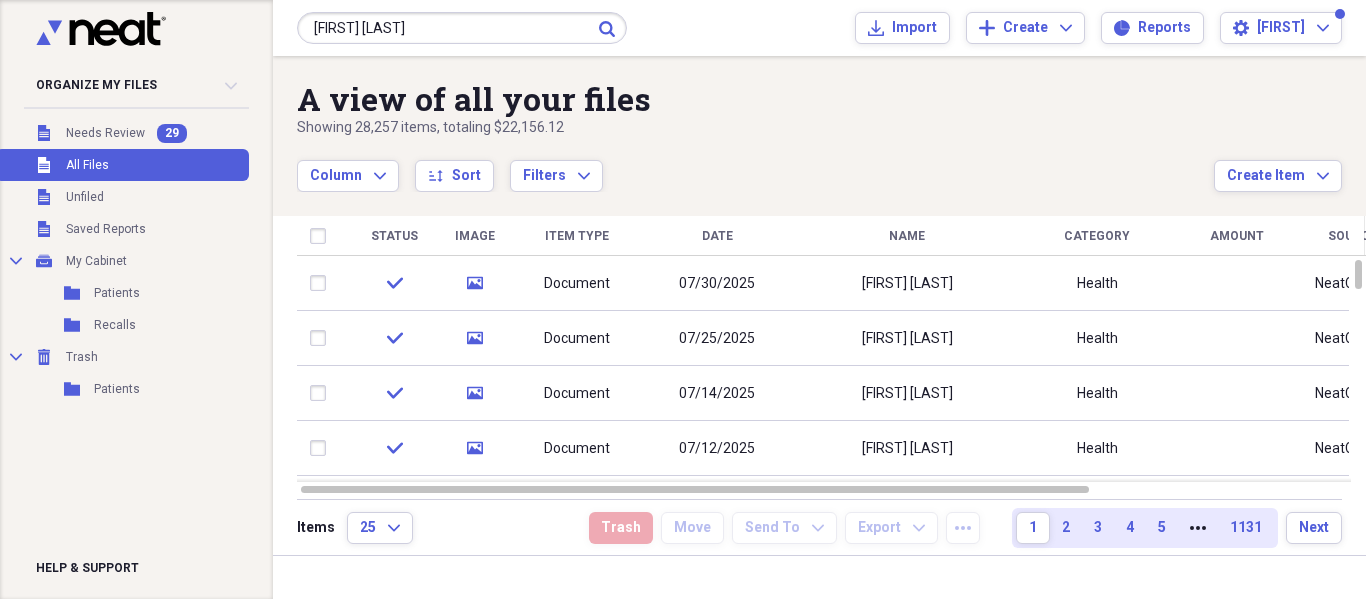 click on "Submit" 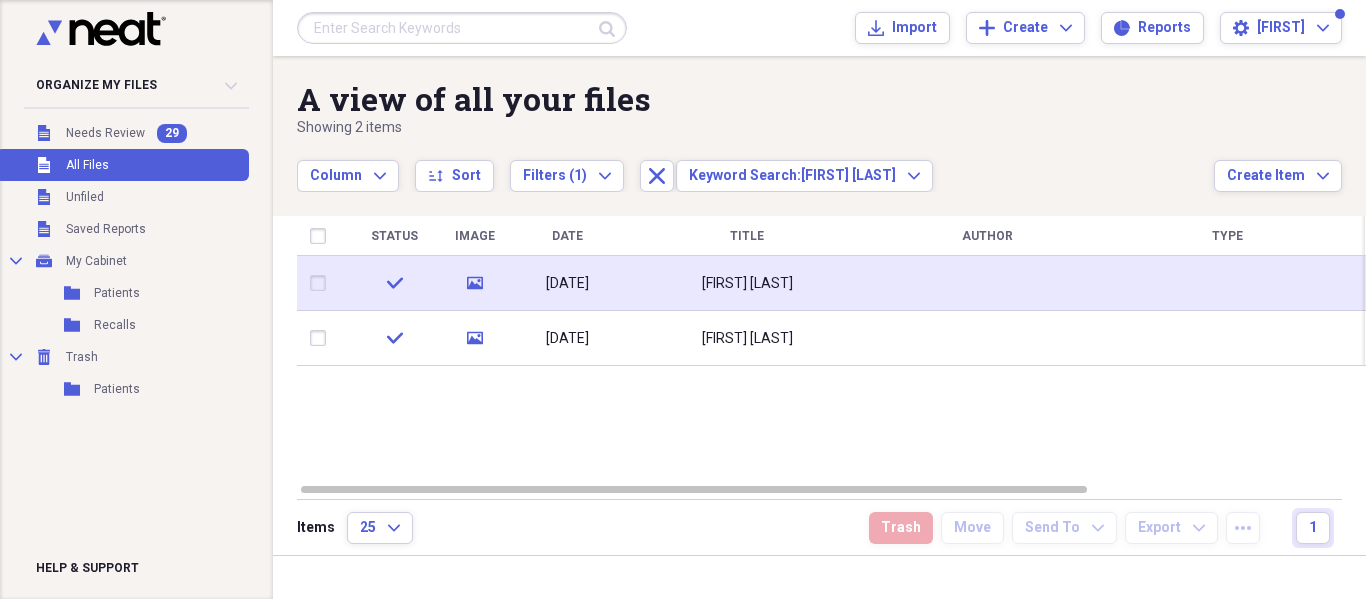 click on "[FIRST] [LAST]" at bounding box center (747, 283) 